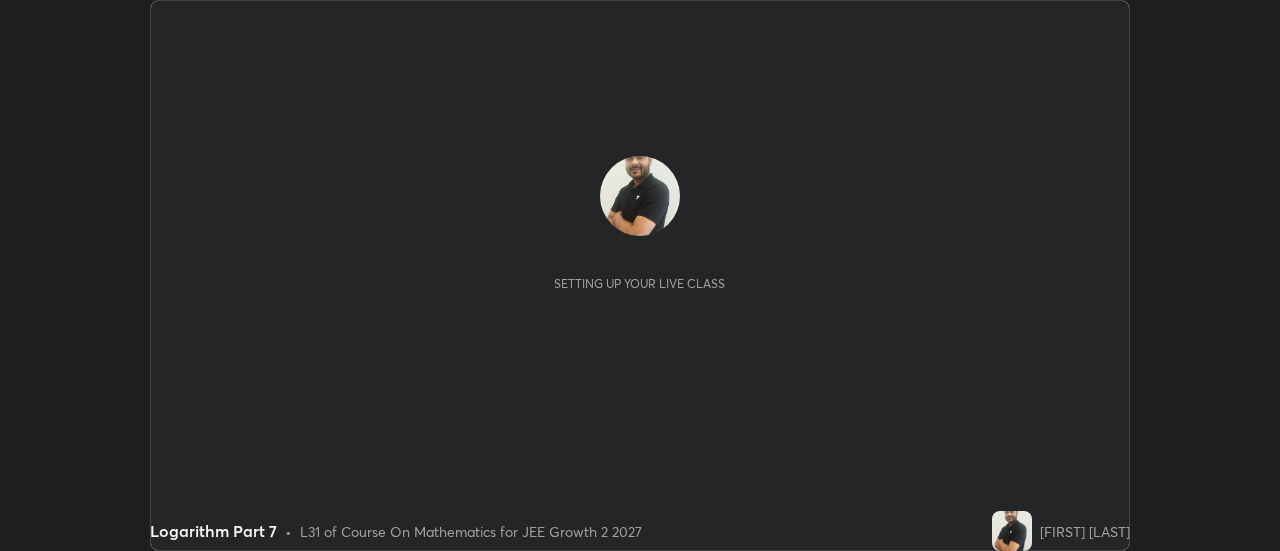 scroll, scrollTop: 0, scrollLeft: 0, axis: both 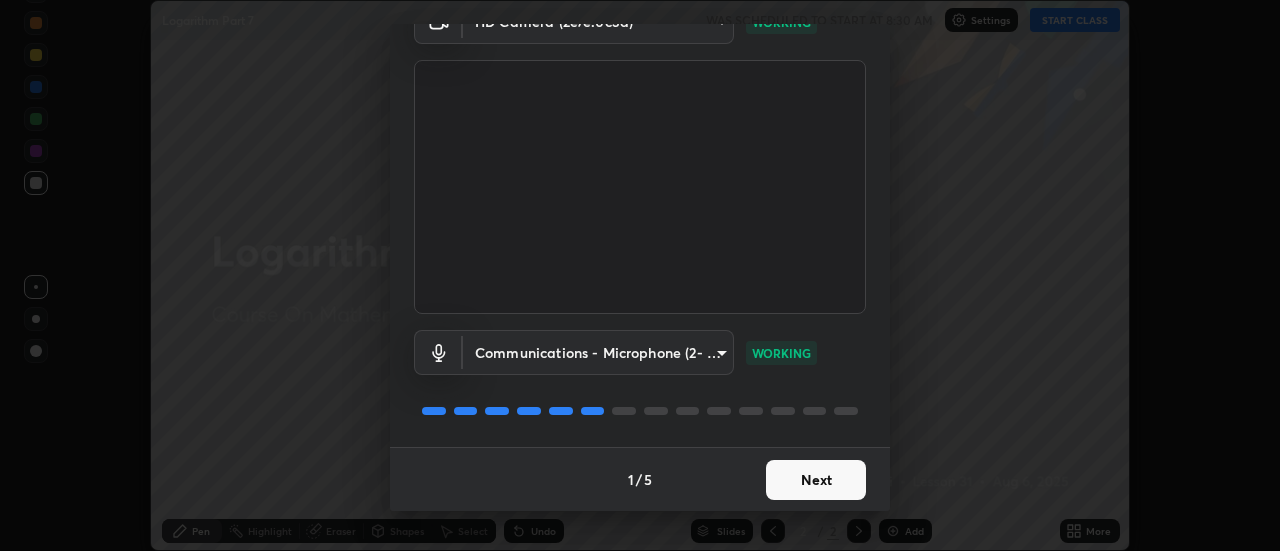 click on "Next" at bounding box center [816, 480] 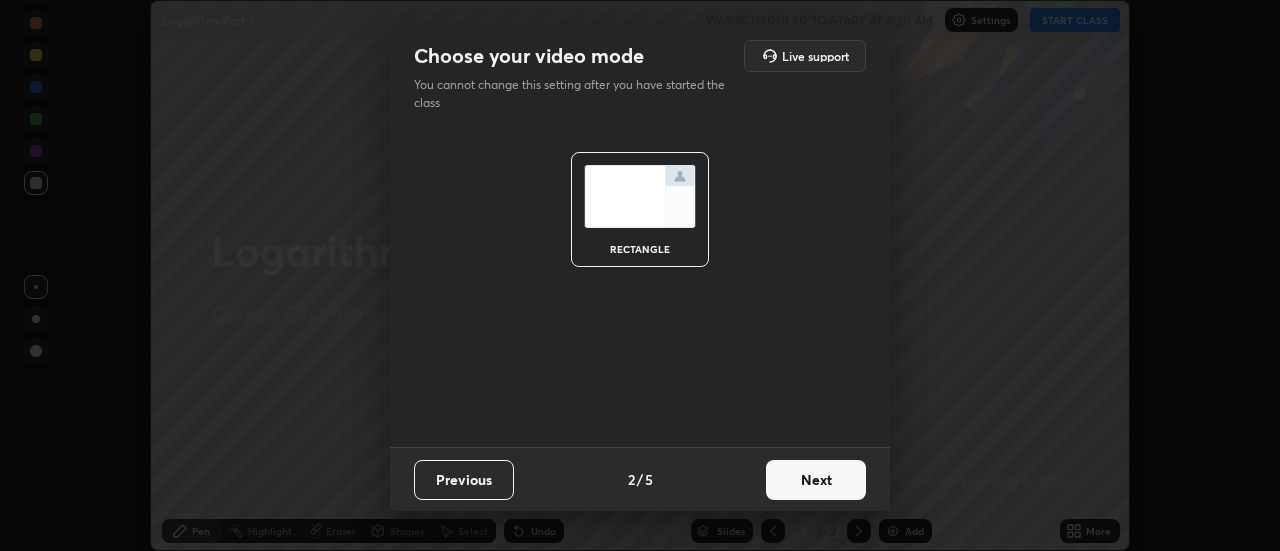 scroll, scrollTop: 0, scrollLeft: 0, axis: both 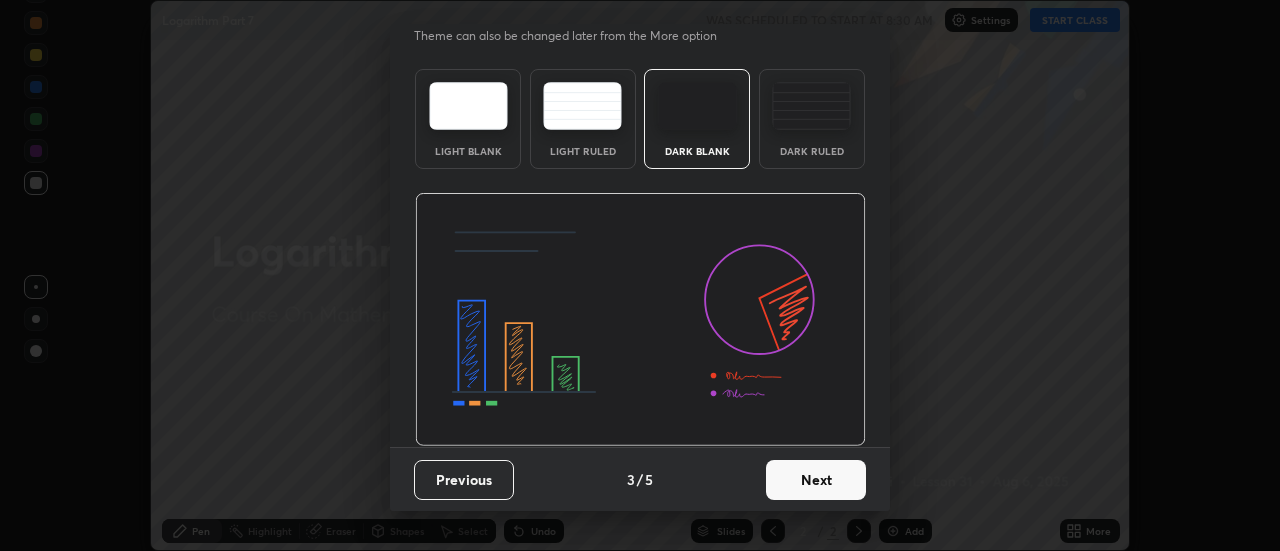 click on "Next" at bounding box center [816, 480] 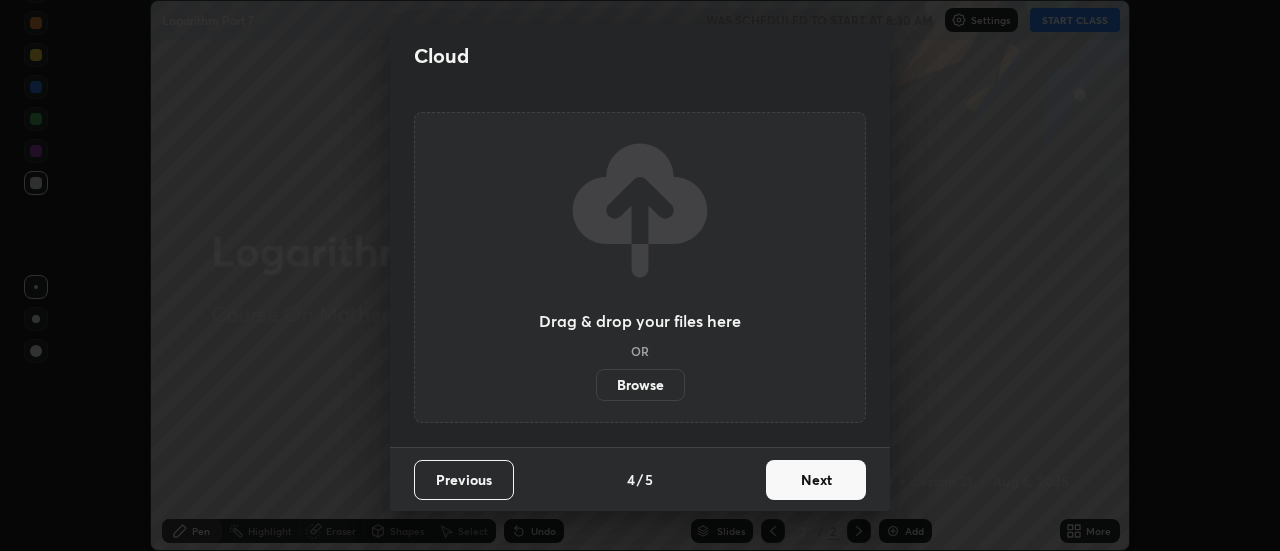 scroll, scrollTop: 0, scrollLeft: 0, axis: both 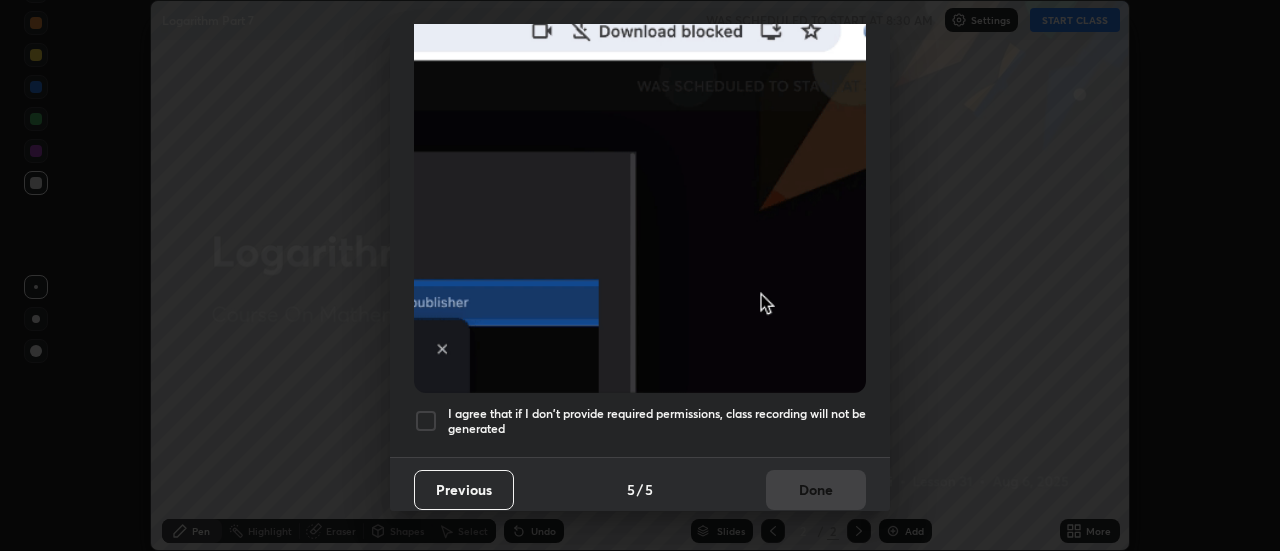 click on "I agree that if I don't provide required permissions, class recording will not be generated" at bounding box center (657, 421) 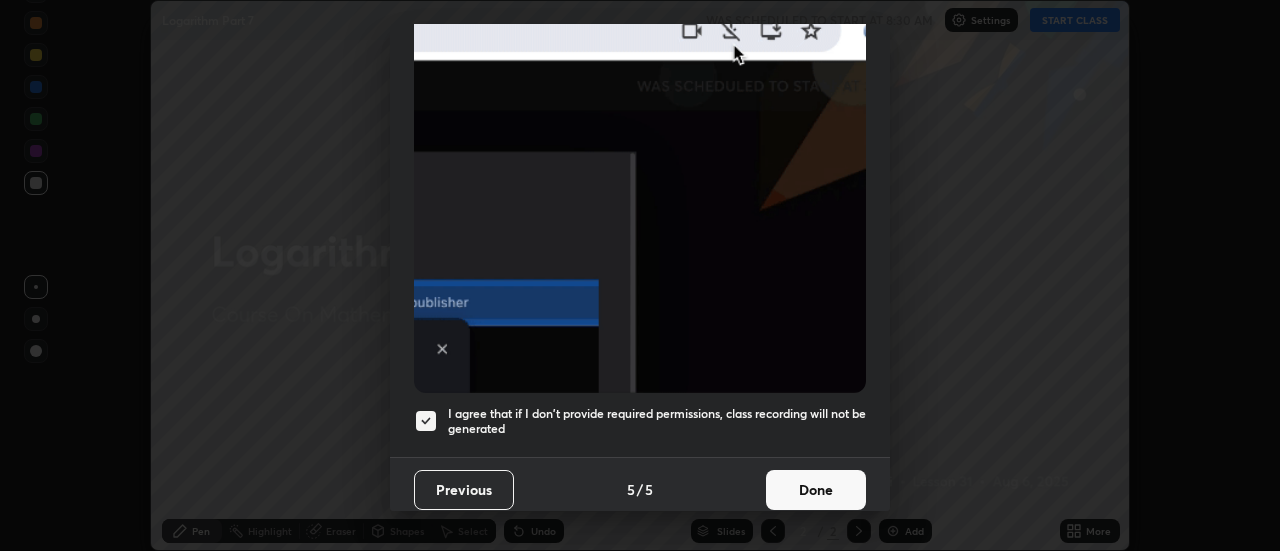 click on "Done" at bounding box center [816, 490] 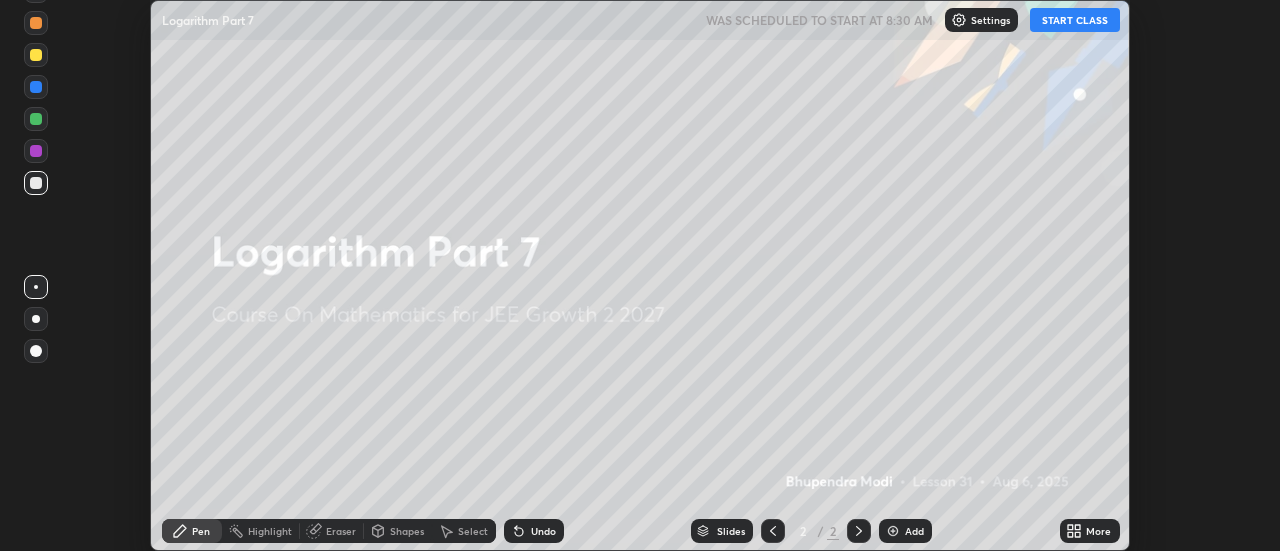 click 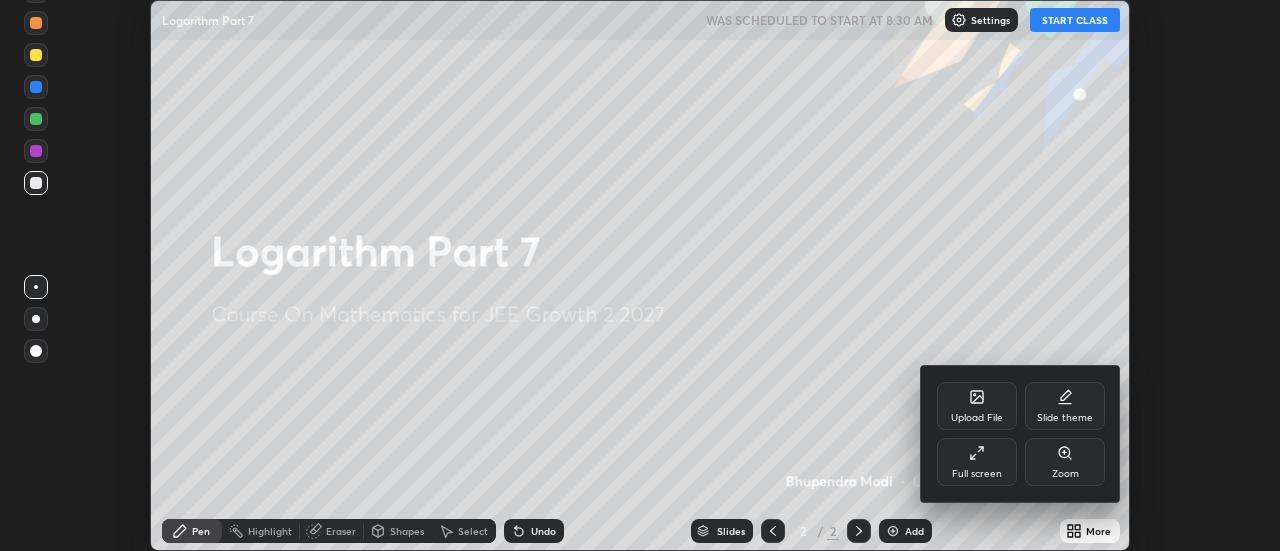 click on "Full screen" at bounding box center (977, 474) 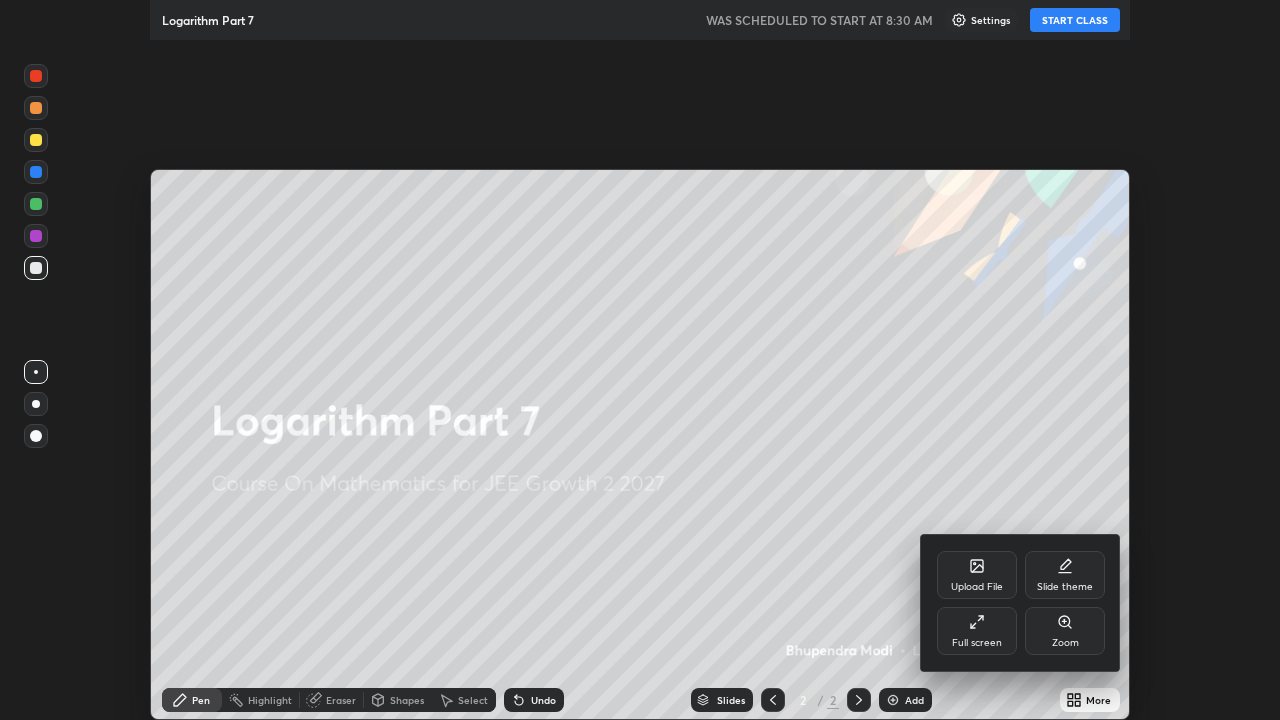 scroll, scrollTop: 99280, scrollLeft: 98720, axis: both 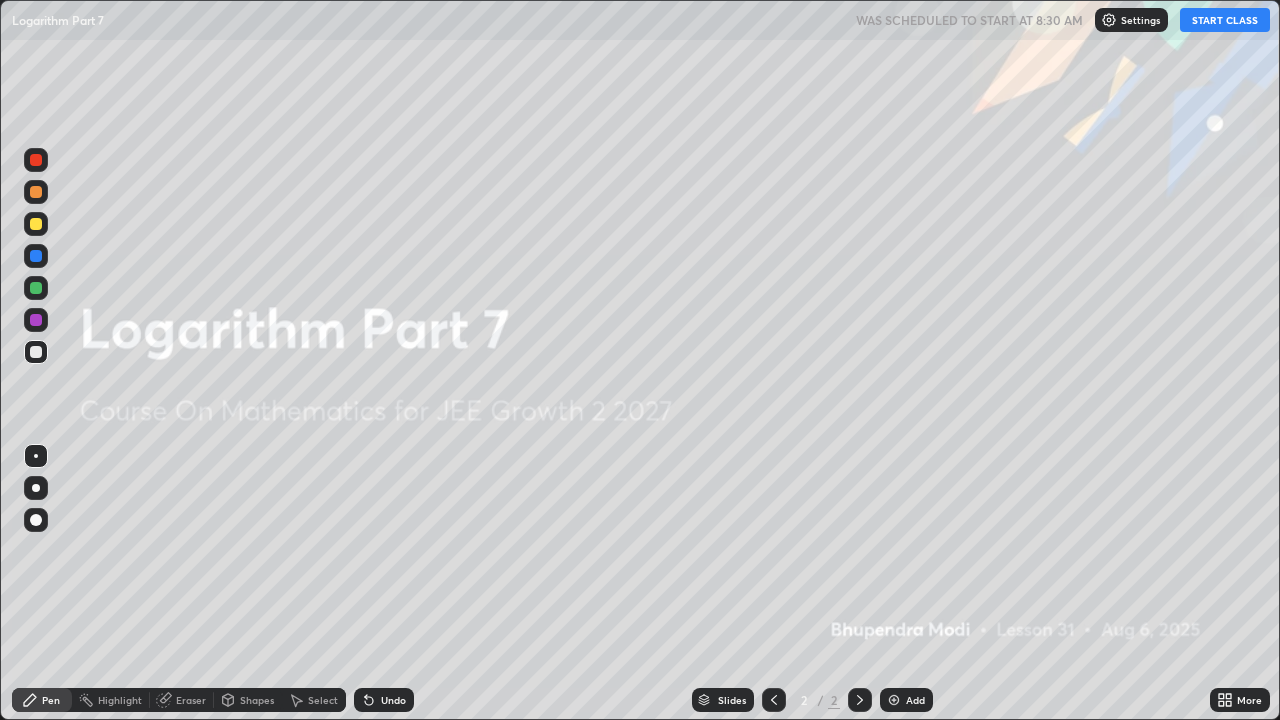 click on "START CLASS" at bounding box center [1225, 20] 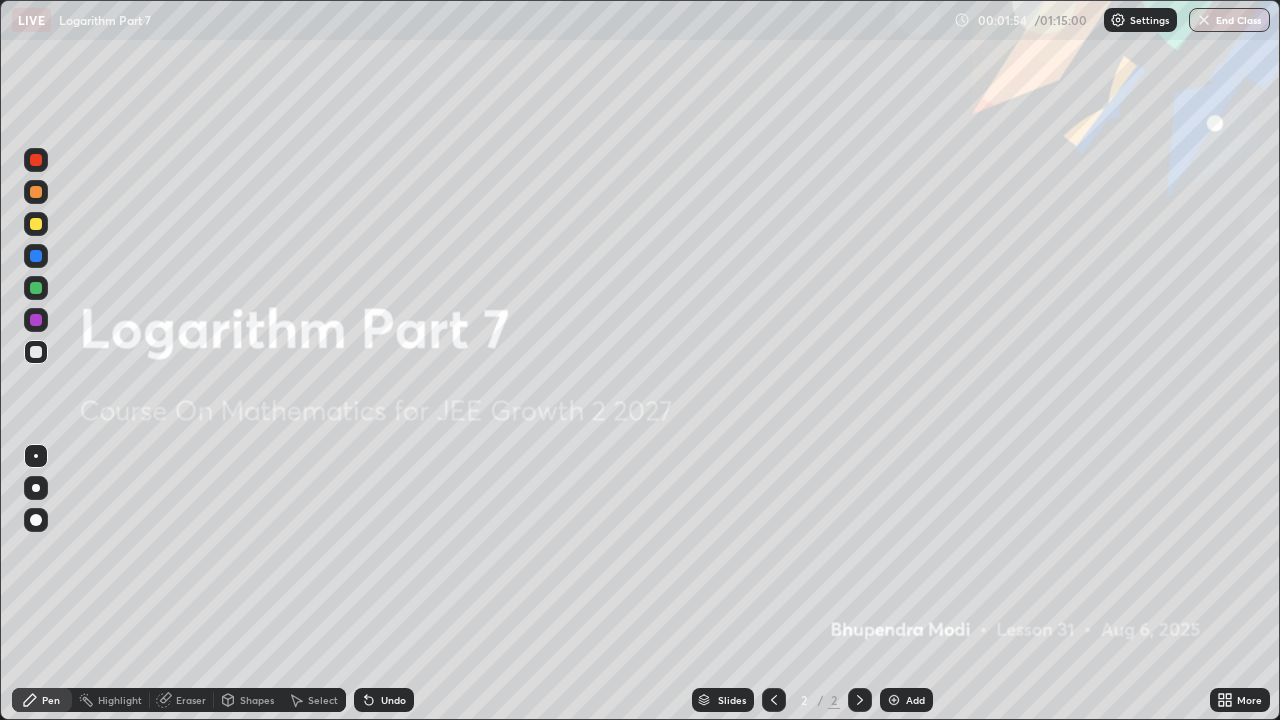 click on "Add" at bounding box center [906, 700] 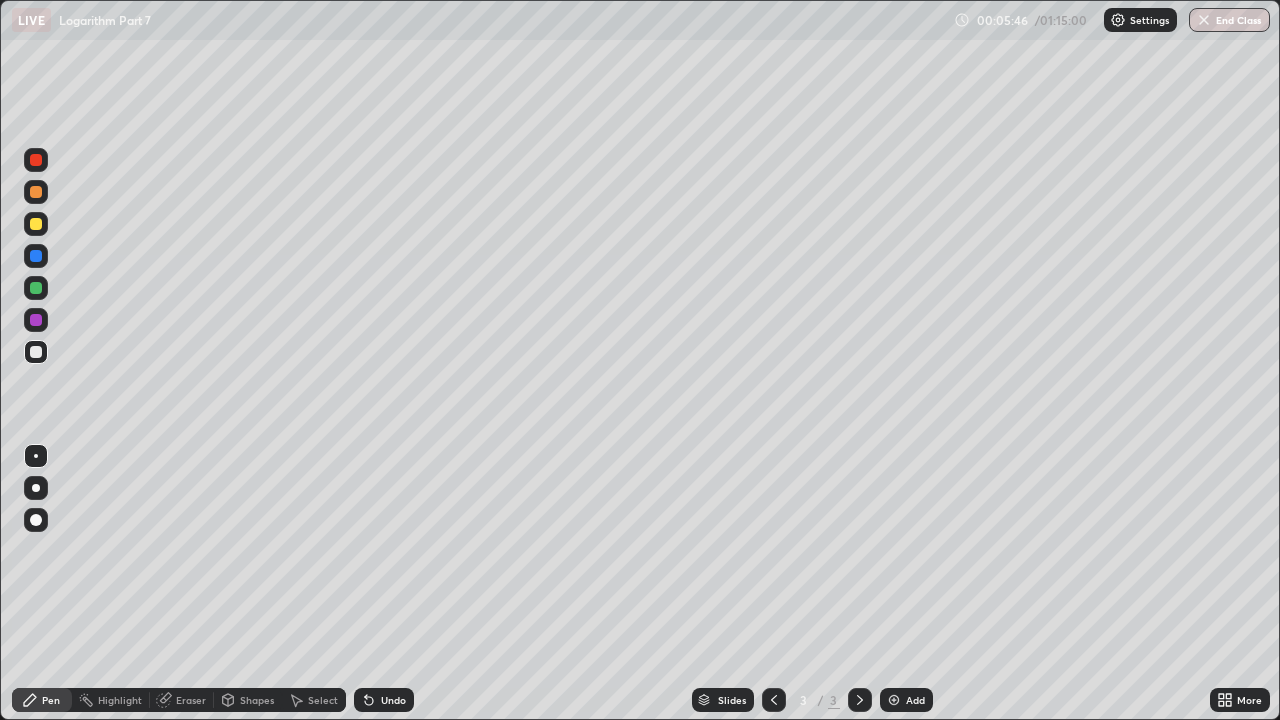 click on "Undo" at bounding box center [393, 700] 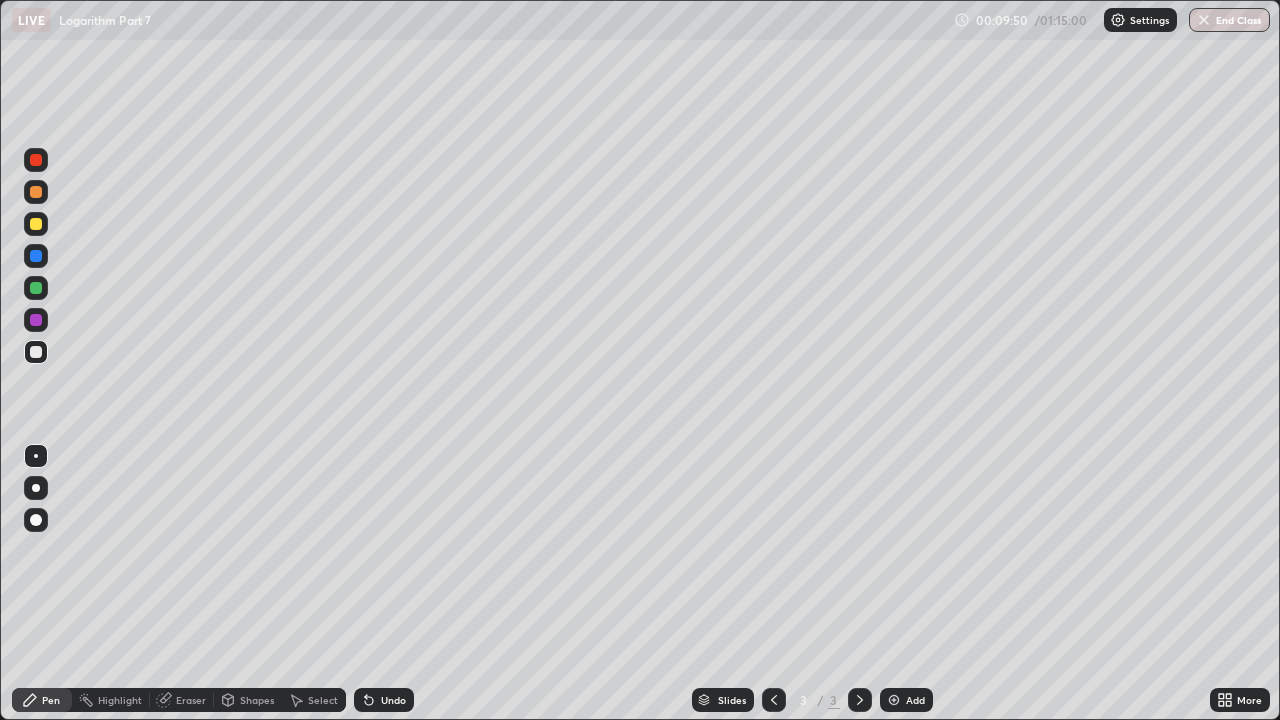 click at bounding box center [894, 700] 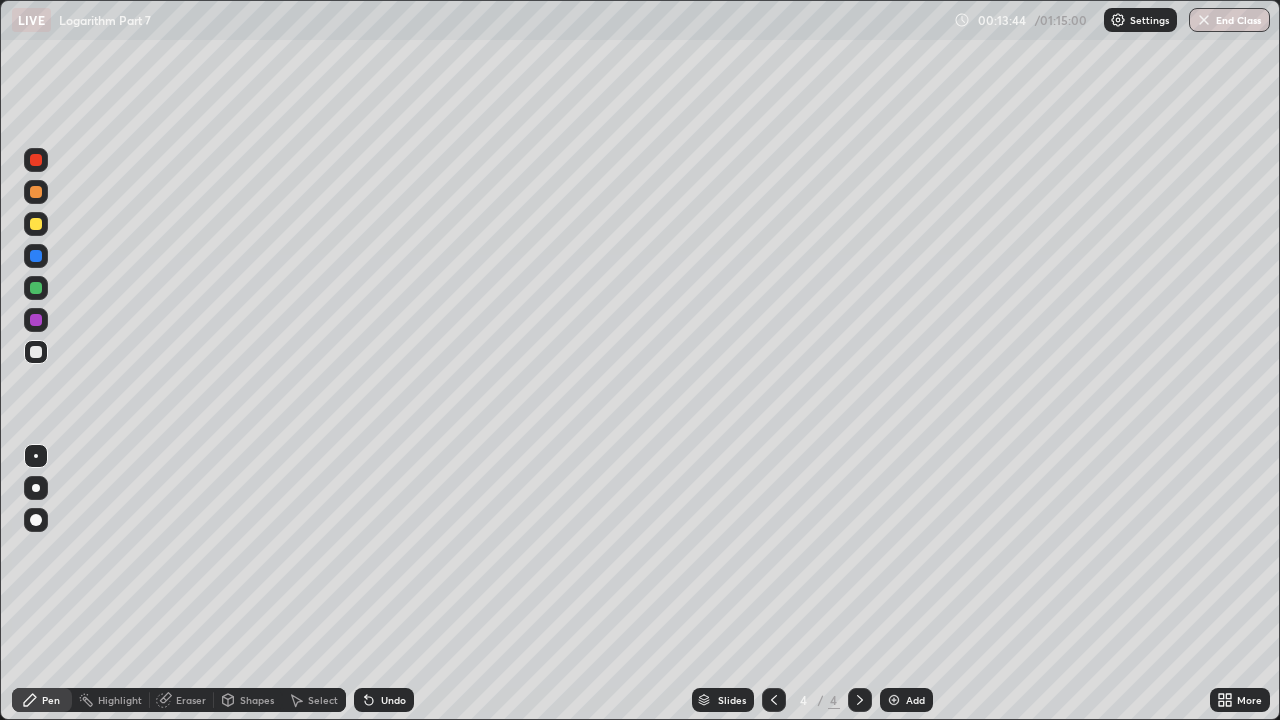 click 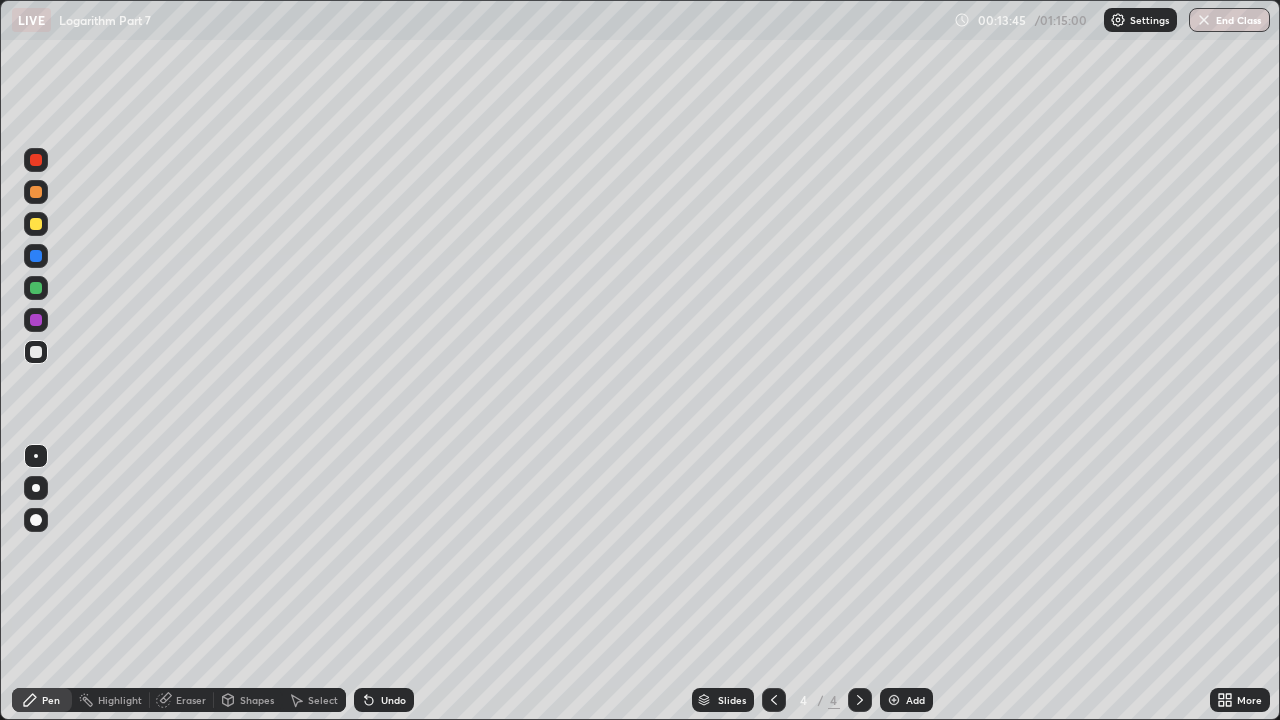 click 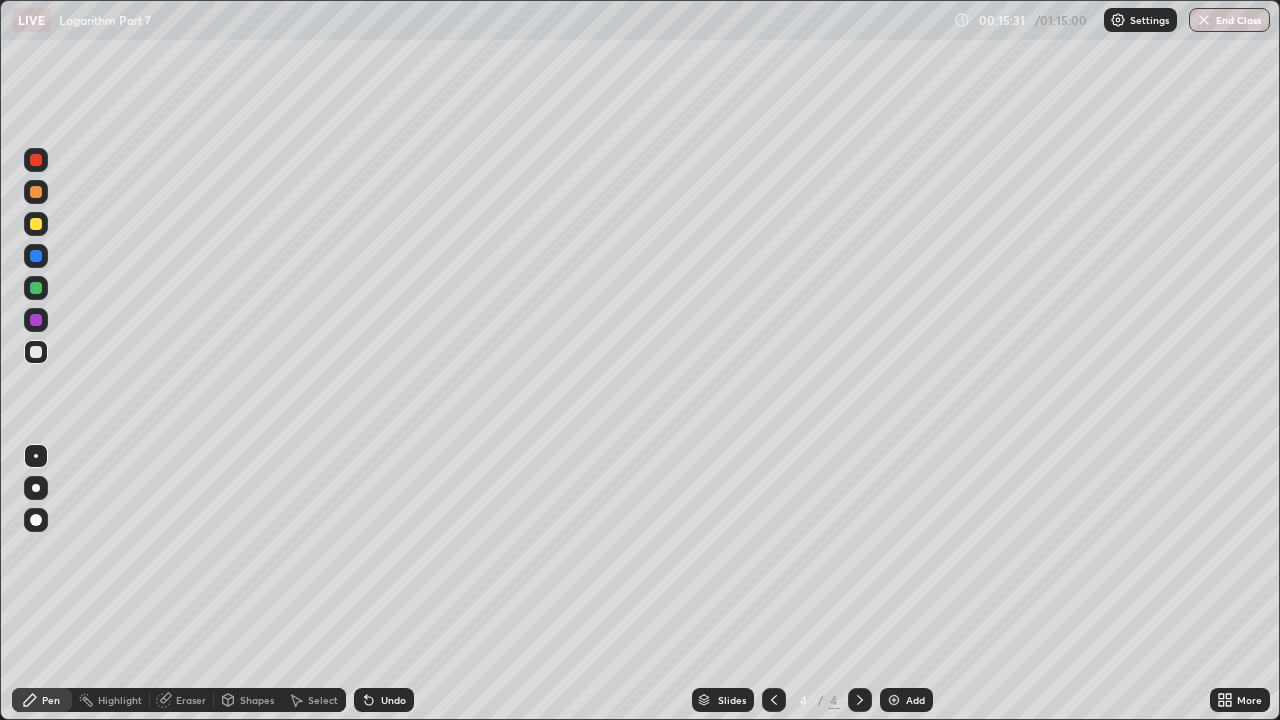 click on "Shapes" at bounding box center [257, 700] 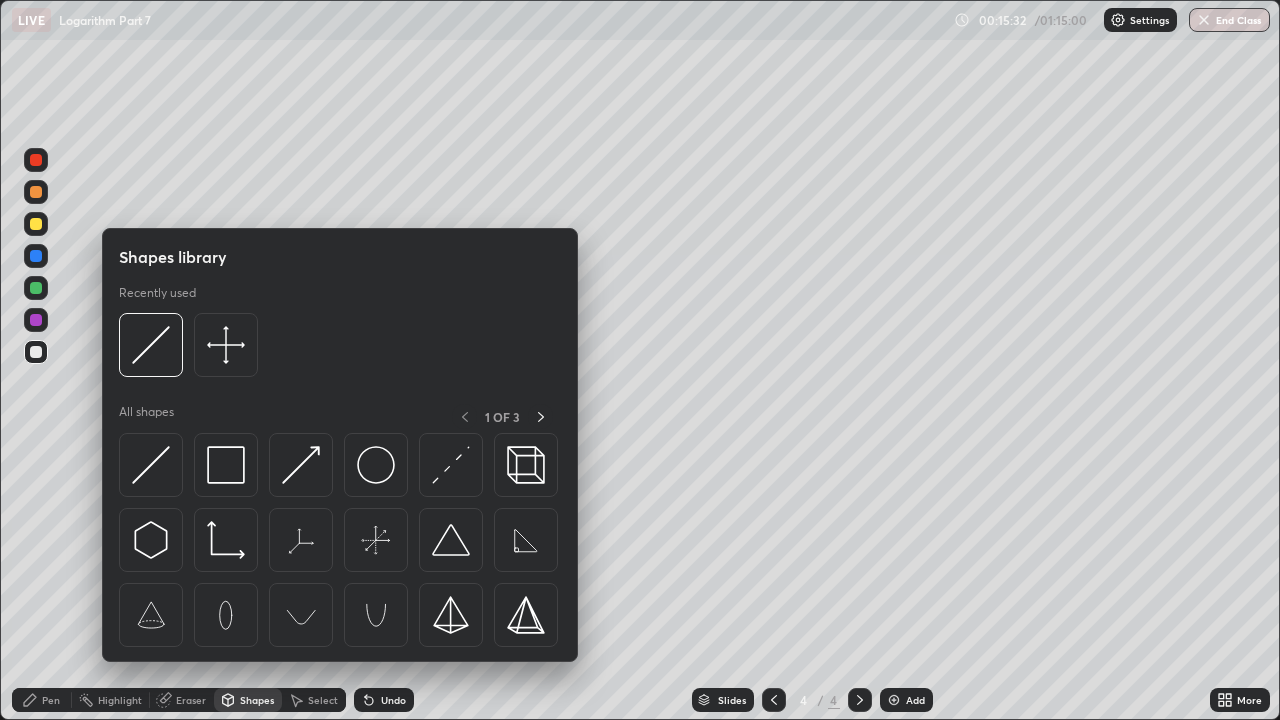 click on "Select" at bounding box center (323, 700) 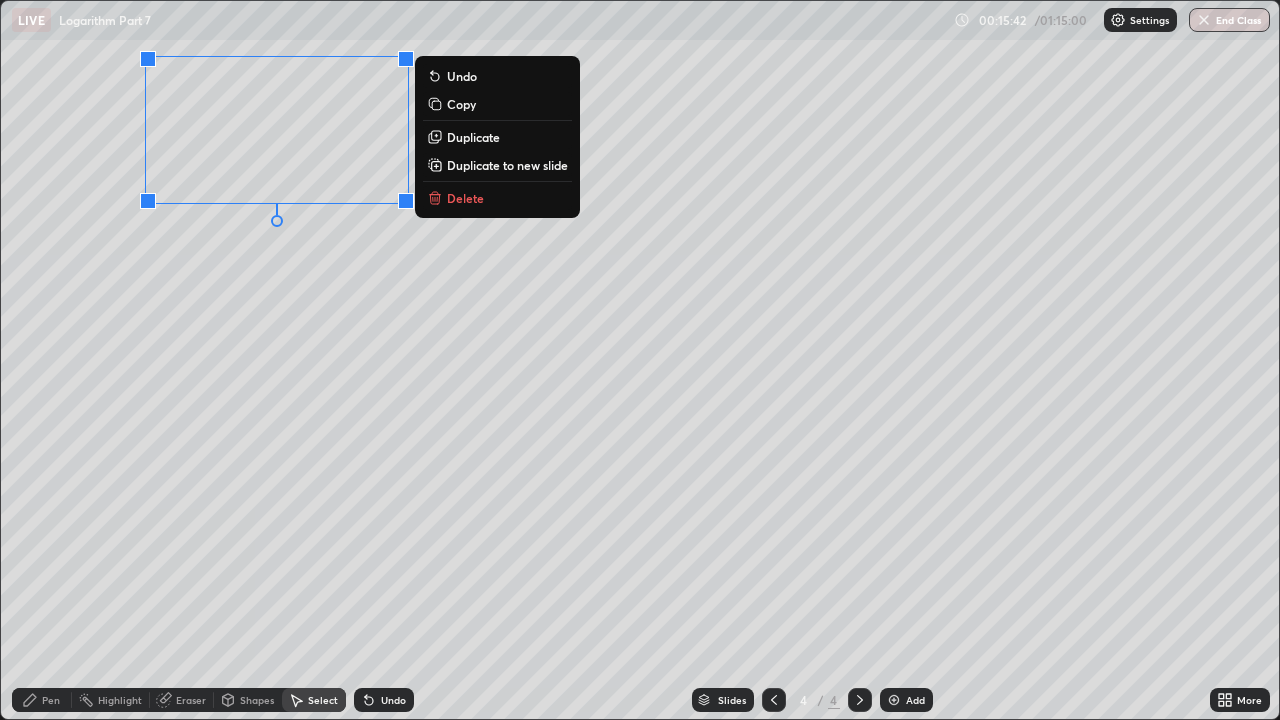 click on "Pen" at bounding box center (42, 700) 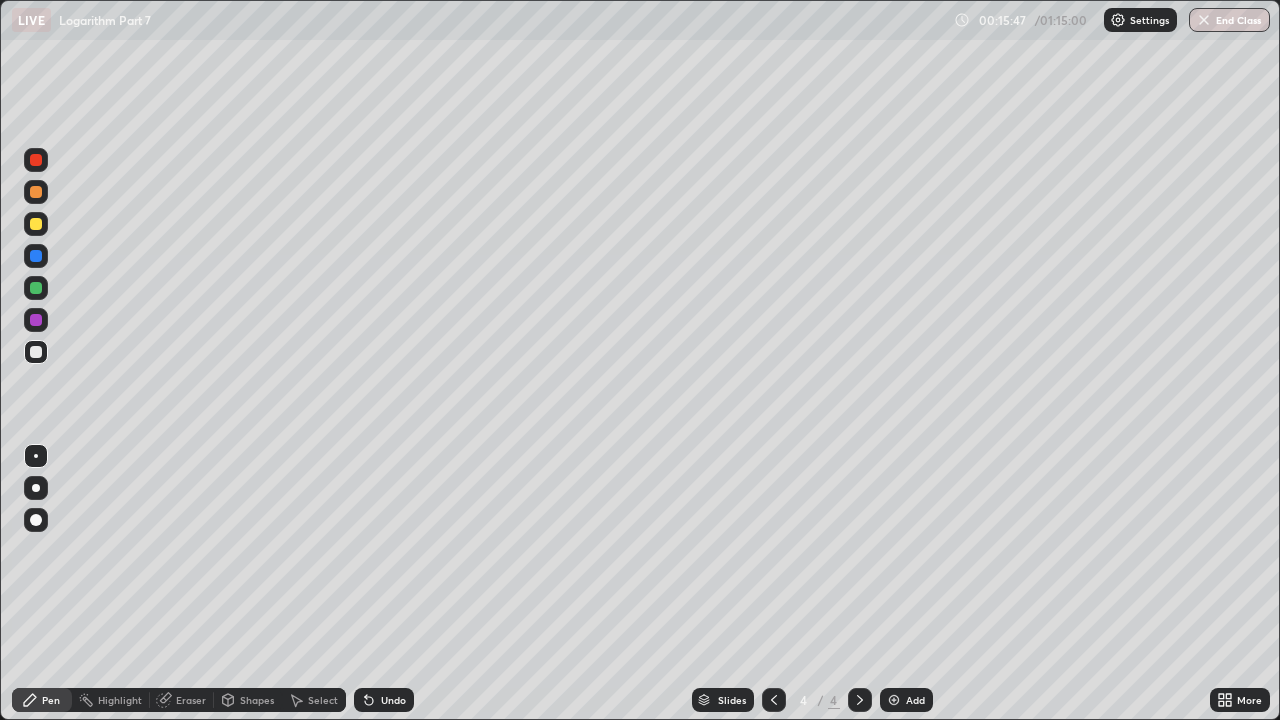 click on "Select" at bounding box center (323, 700) 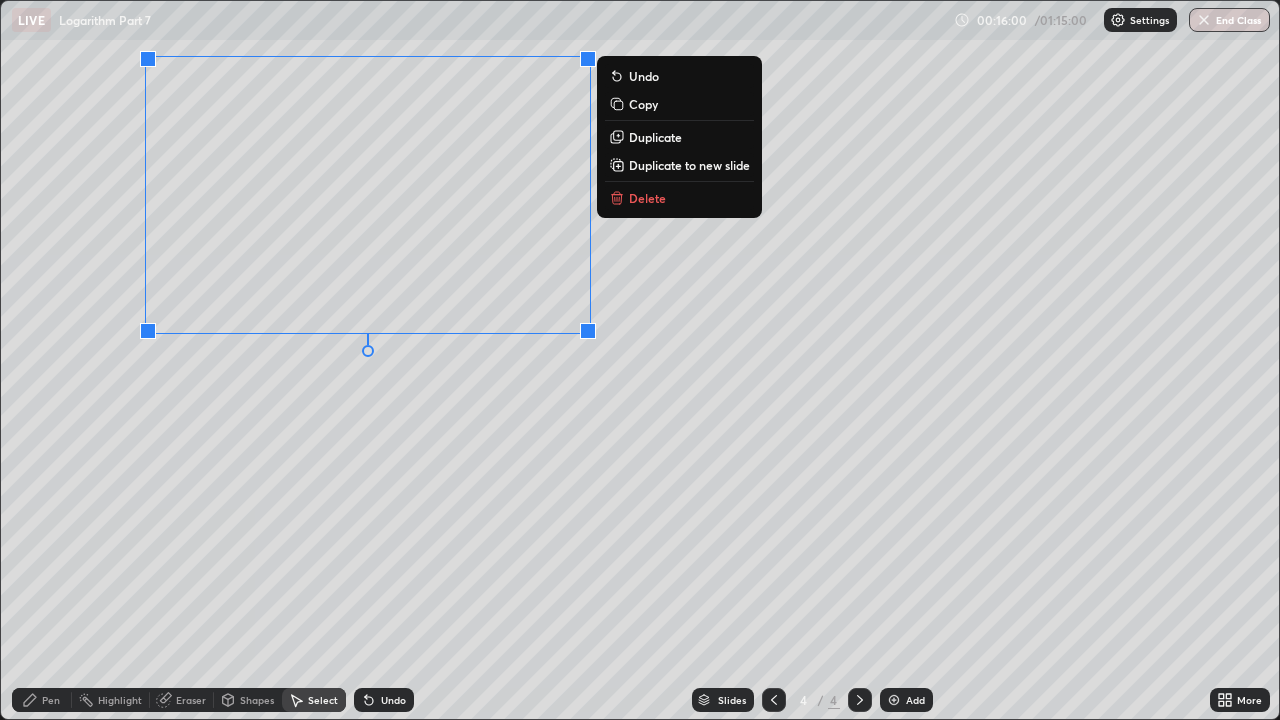 click on "Pen" at bounding box center (51, 700) 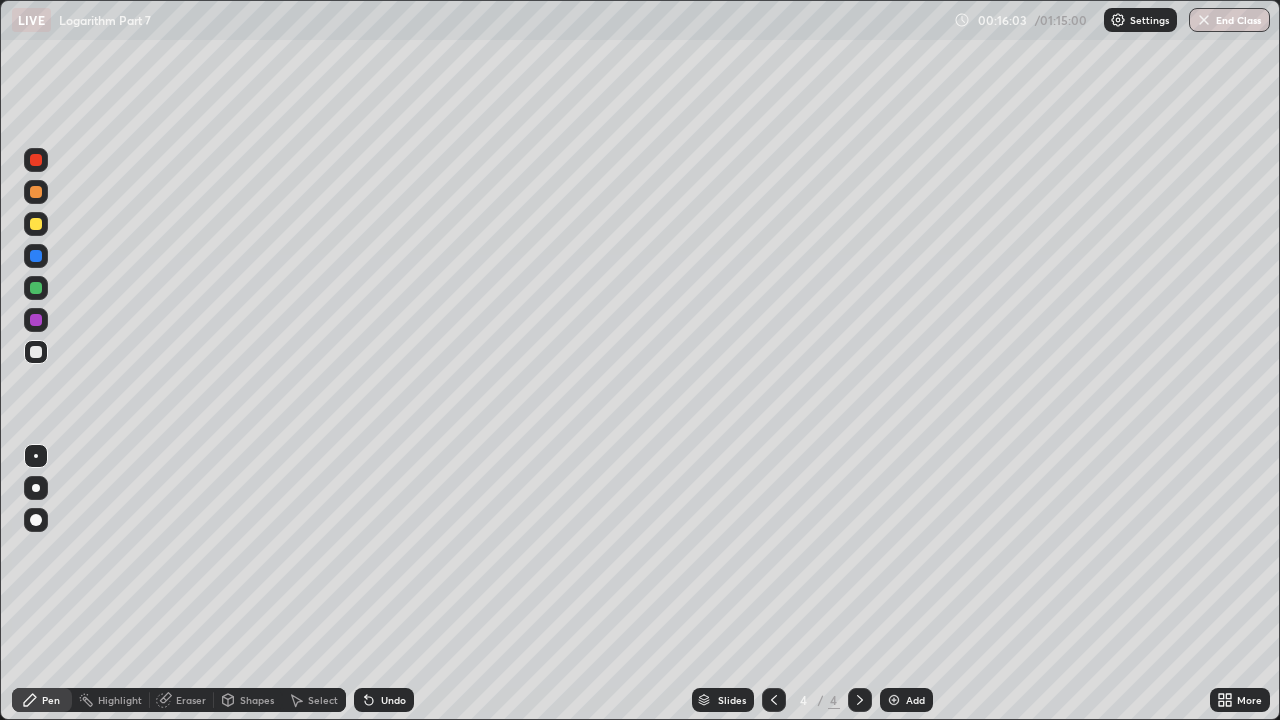 click on "Shapes" at bounding box center (257, 700) 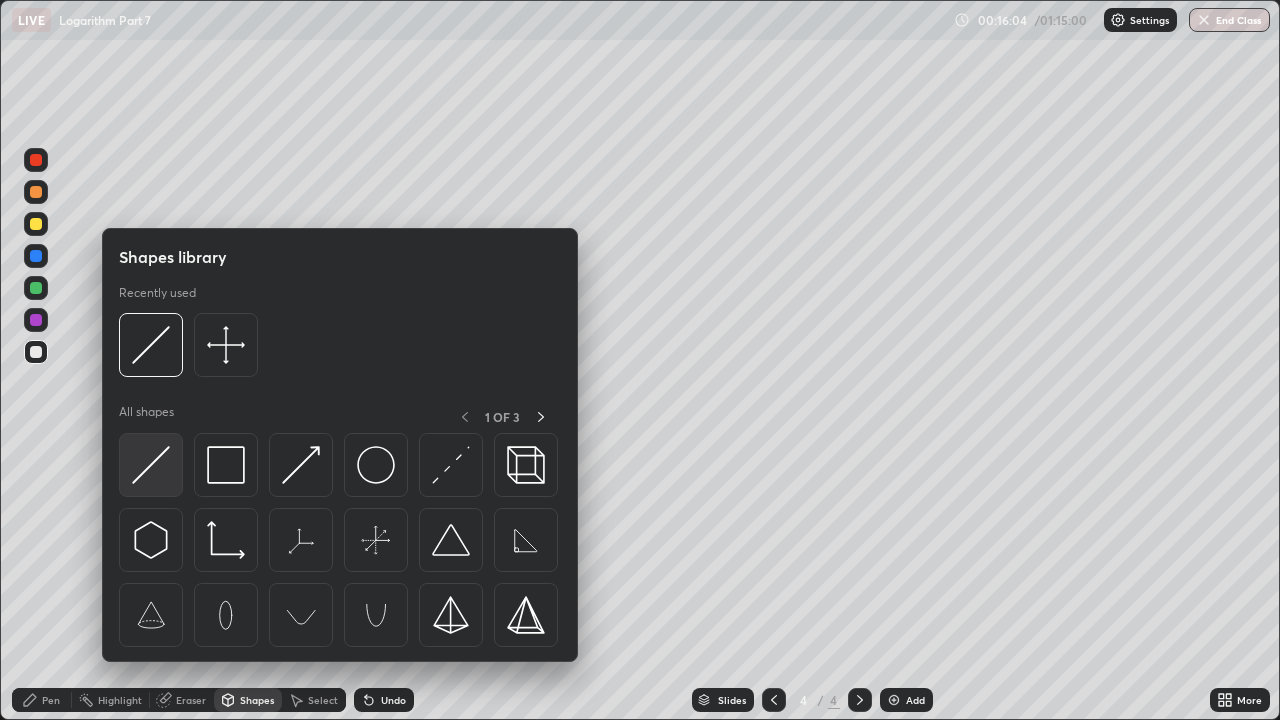 click at bounding box center [151, 465] 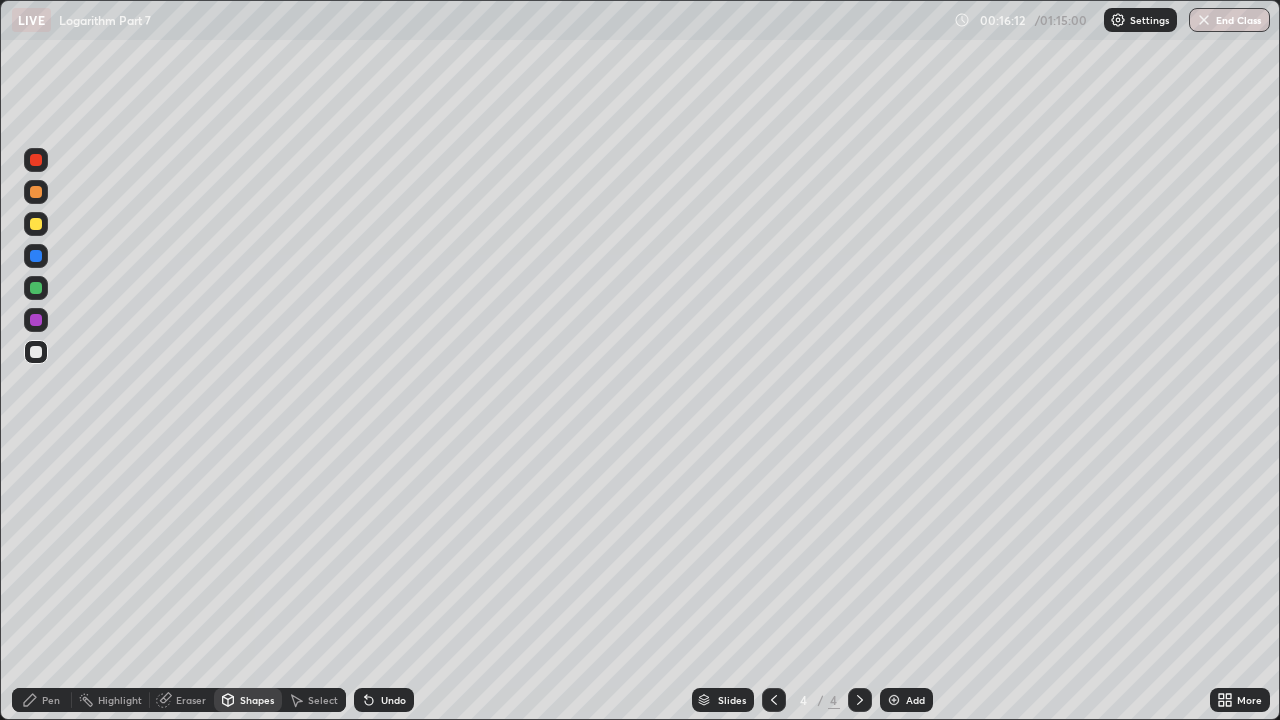 click on "Pen" at bounding box center [51, 700] 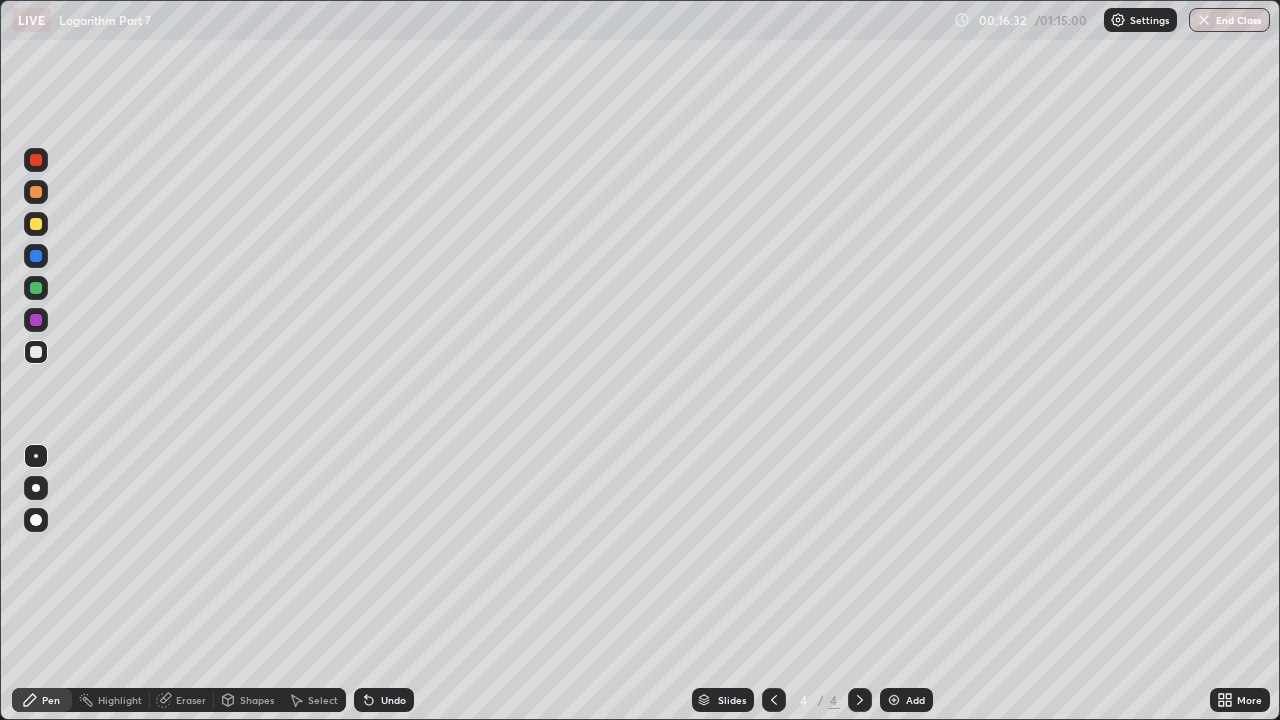 click 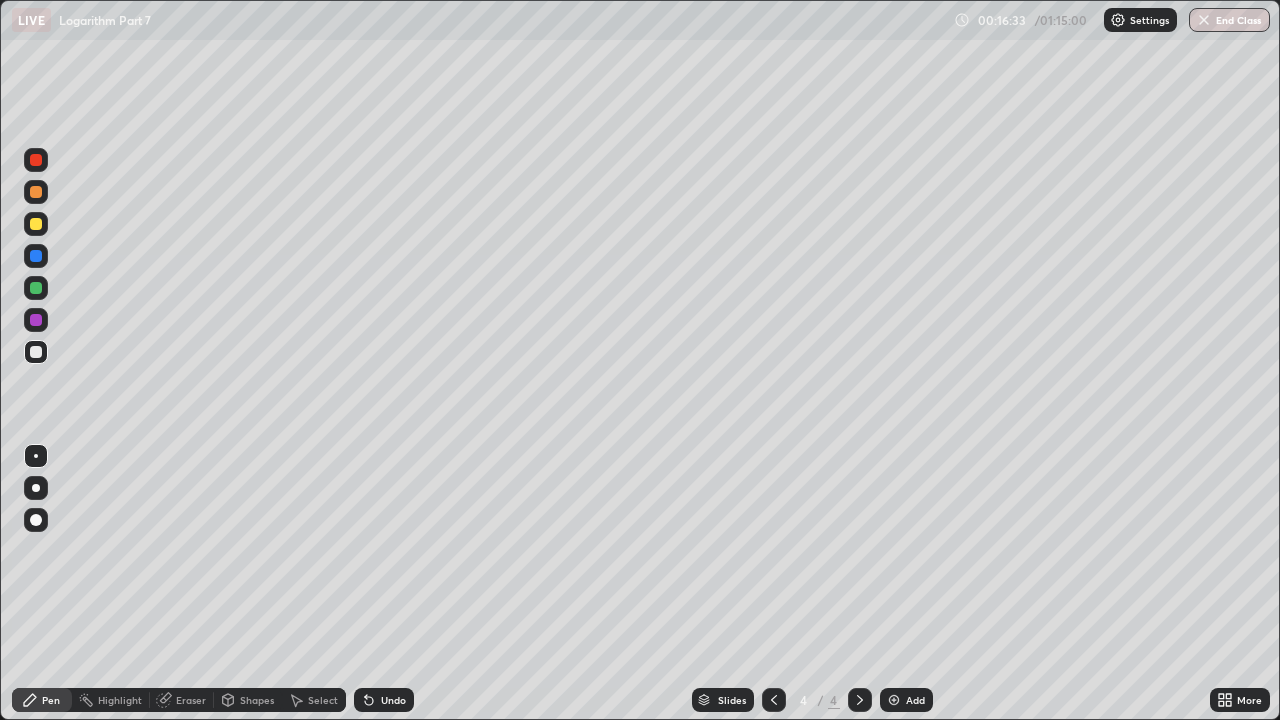 click on "Undo" at bounding box center [384, 700] 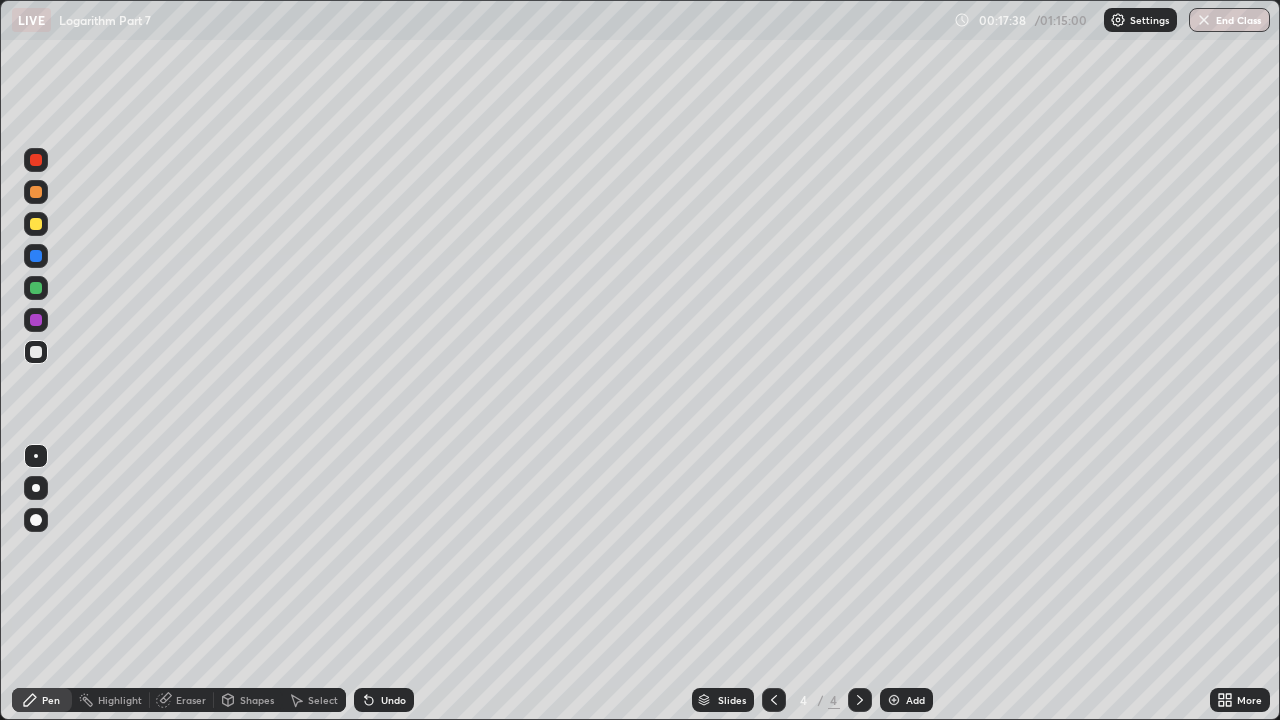 click at bounding box center (36, 160) 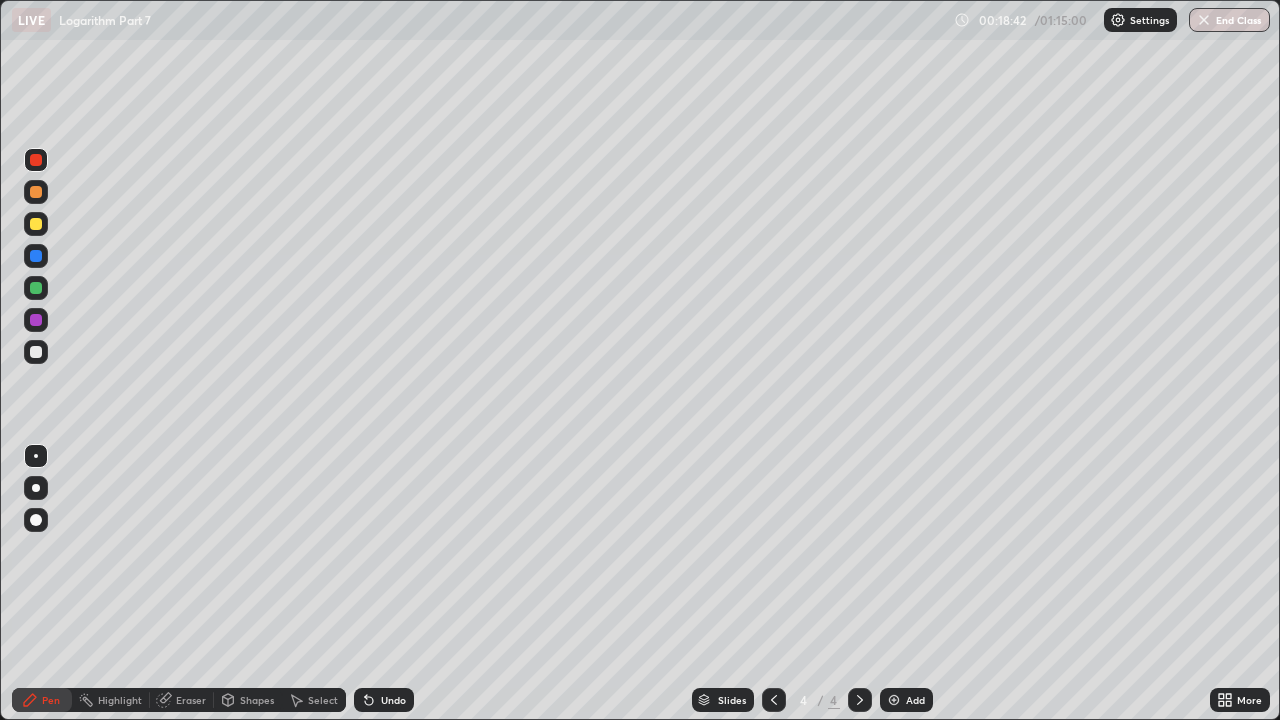 click 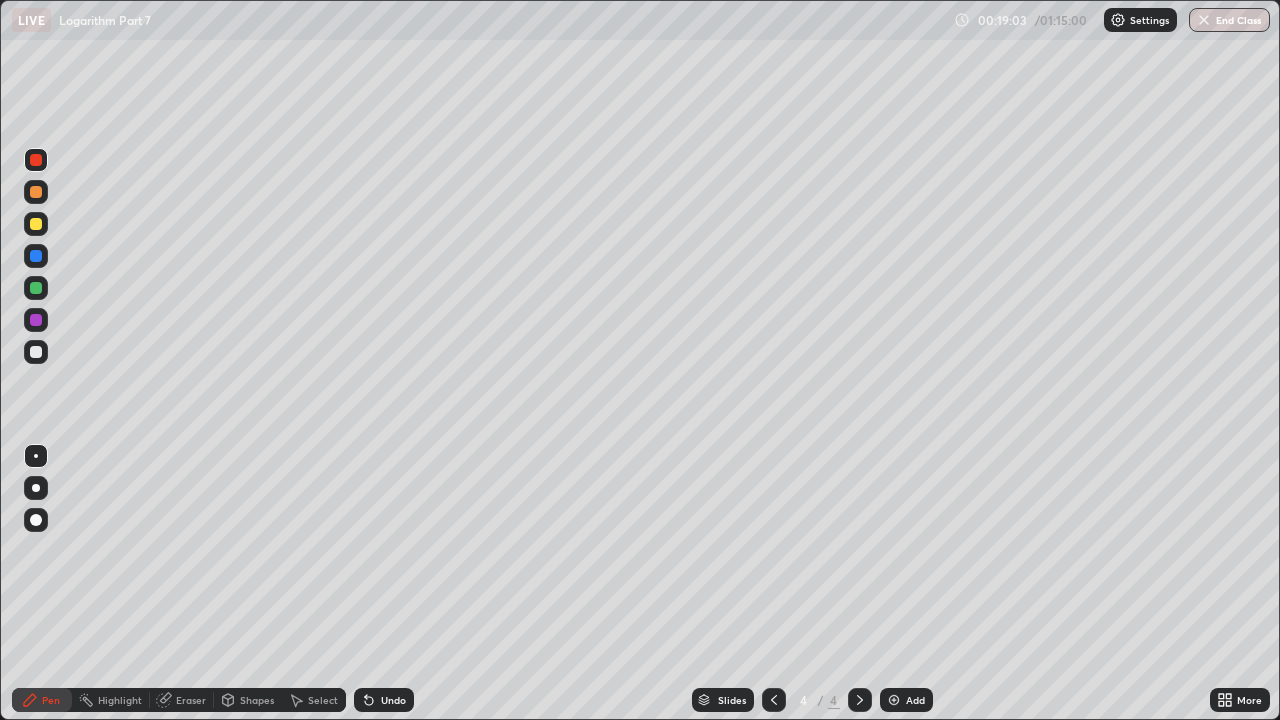 click on "Undo" at bounding box center (393, 700) 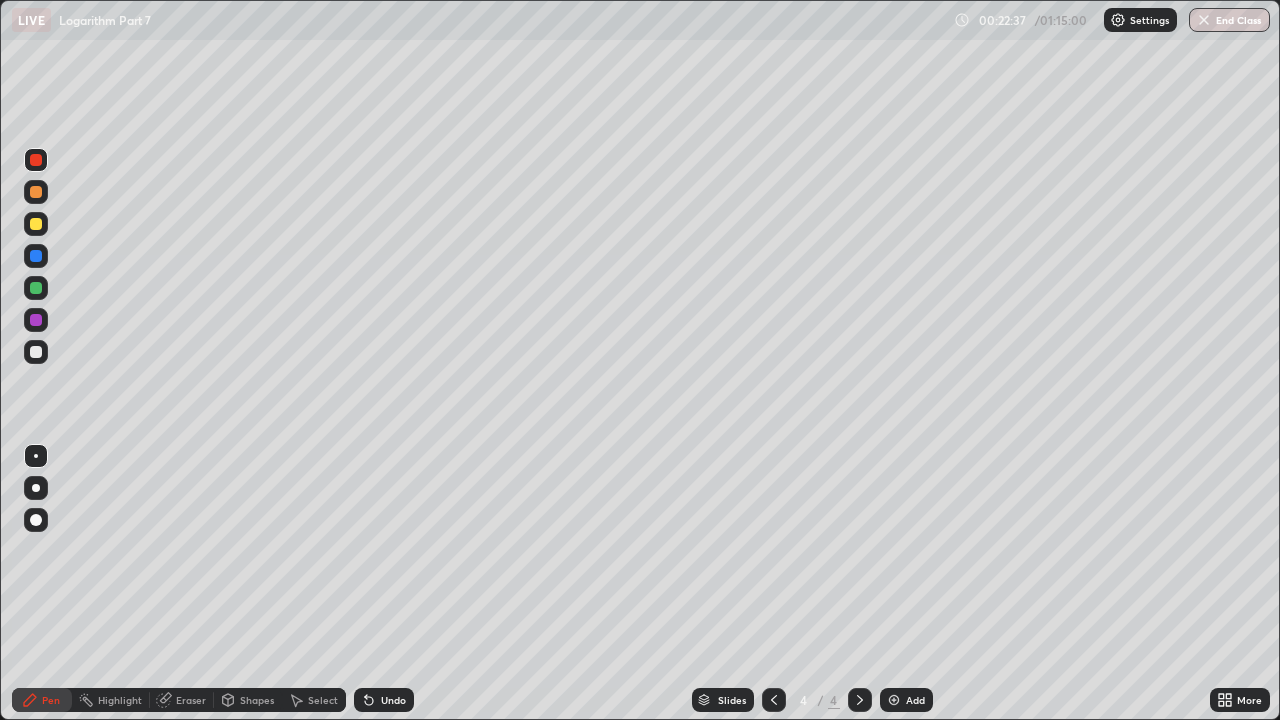 click at bounding box center (36, 352) 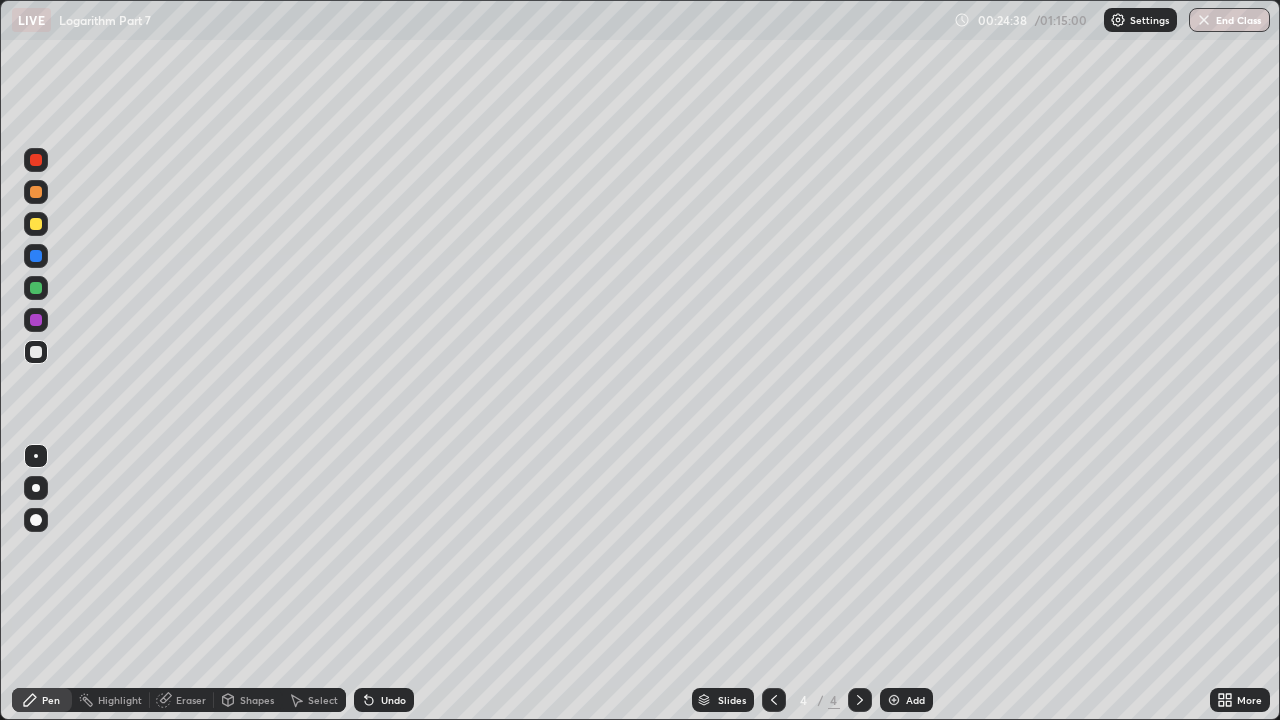 click at bounding box center [894, 700] 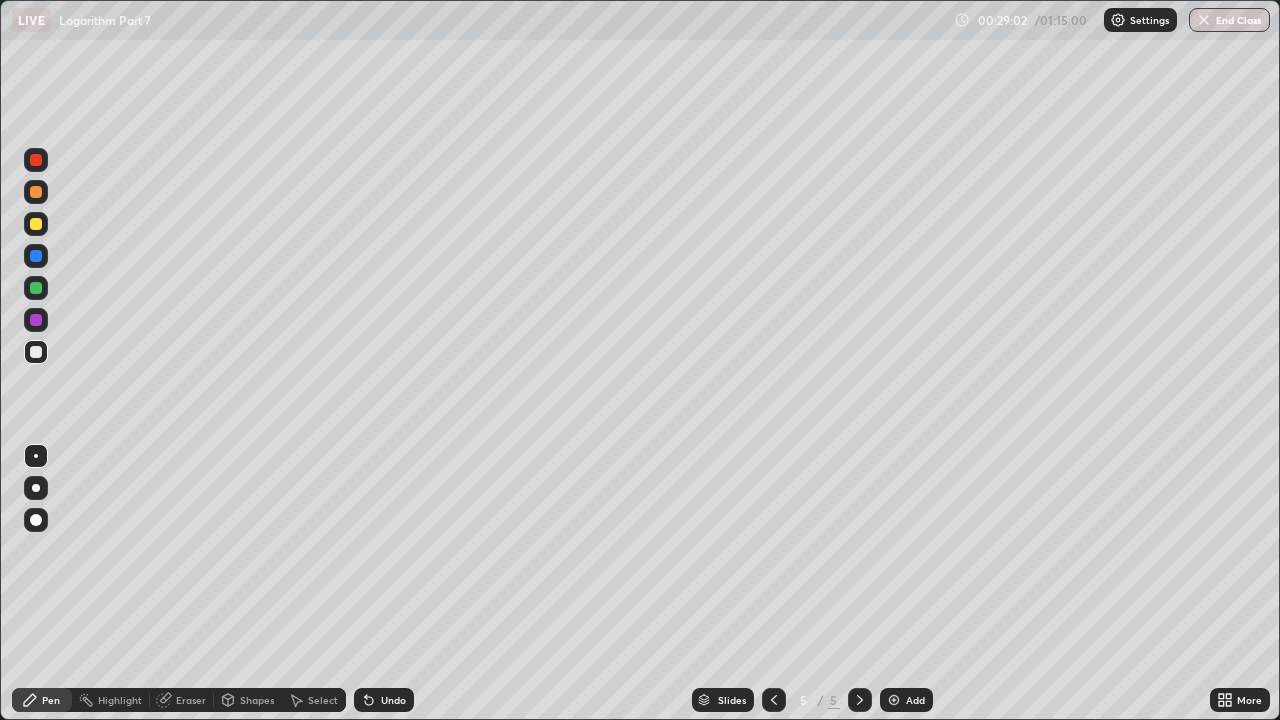 click at bounding box center (36, 320) 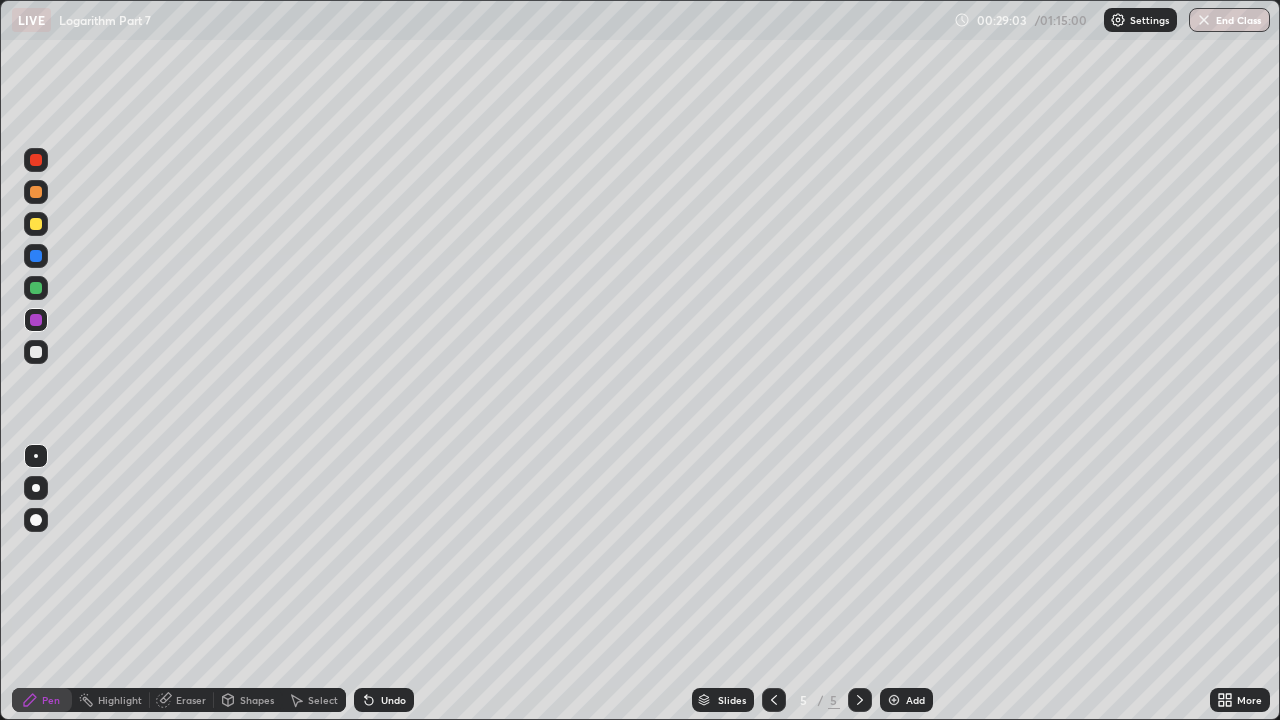 click at bounding box center [36, 224] 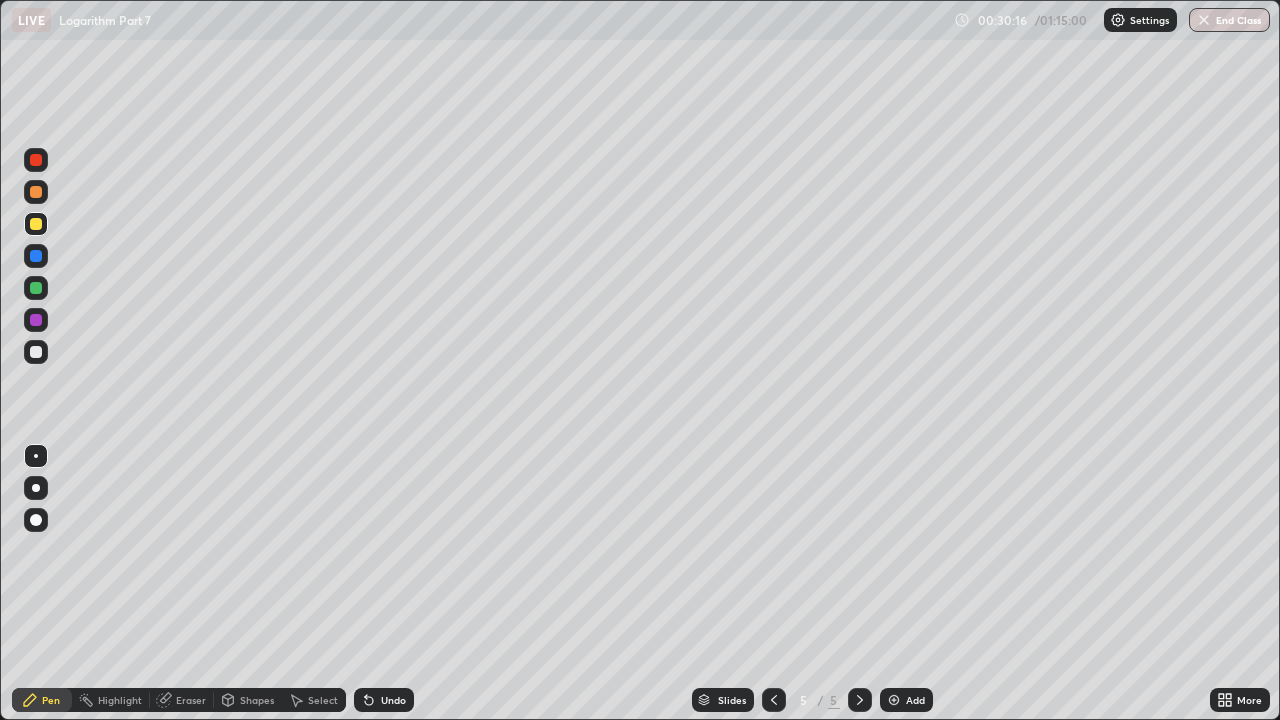 click on "Eraser" at bounding box center (191, 700) 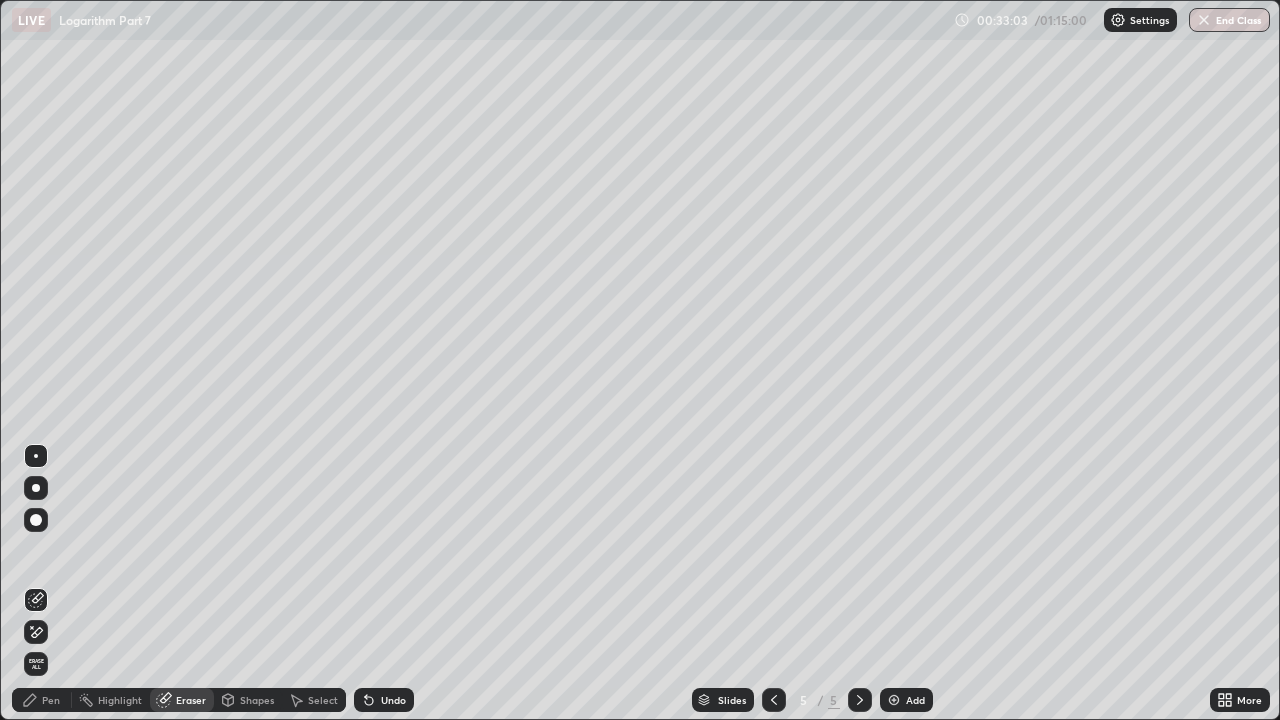 click on "Pen" at bounding box center (51, 700) 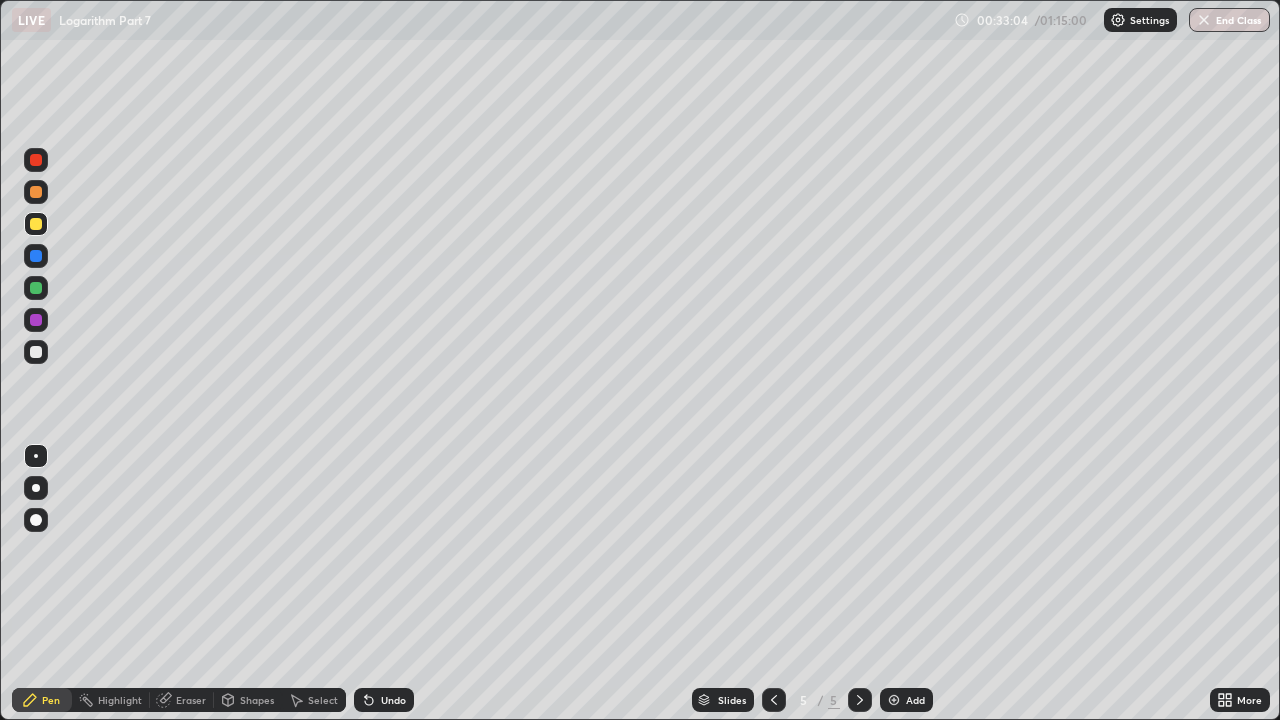 click at bounding box center [36, 352] 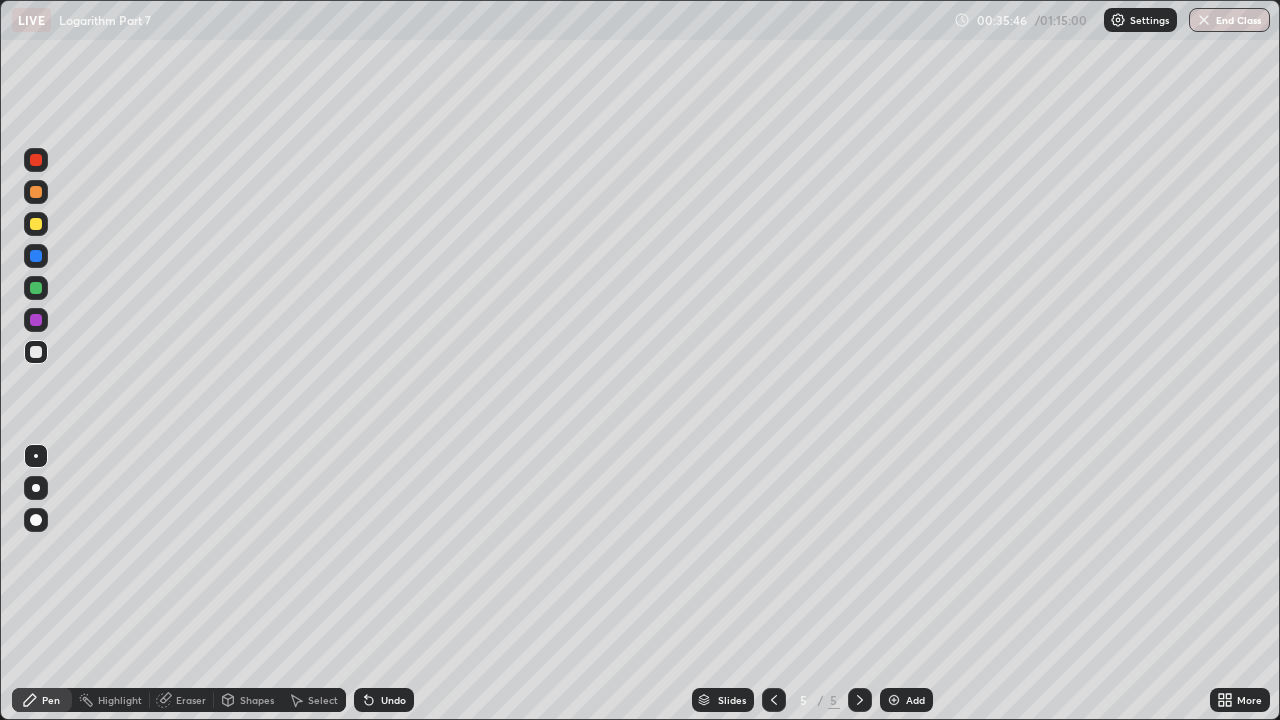 click at bounding box center (894, 700) 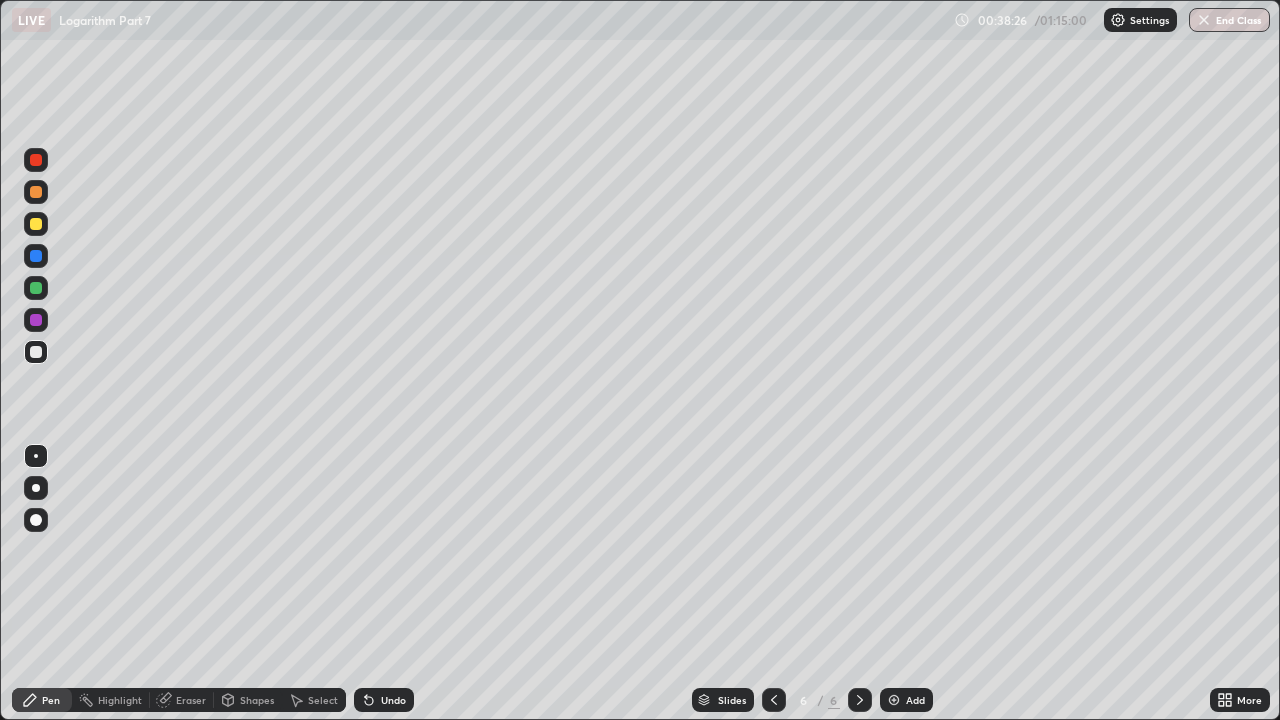 click 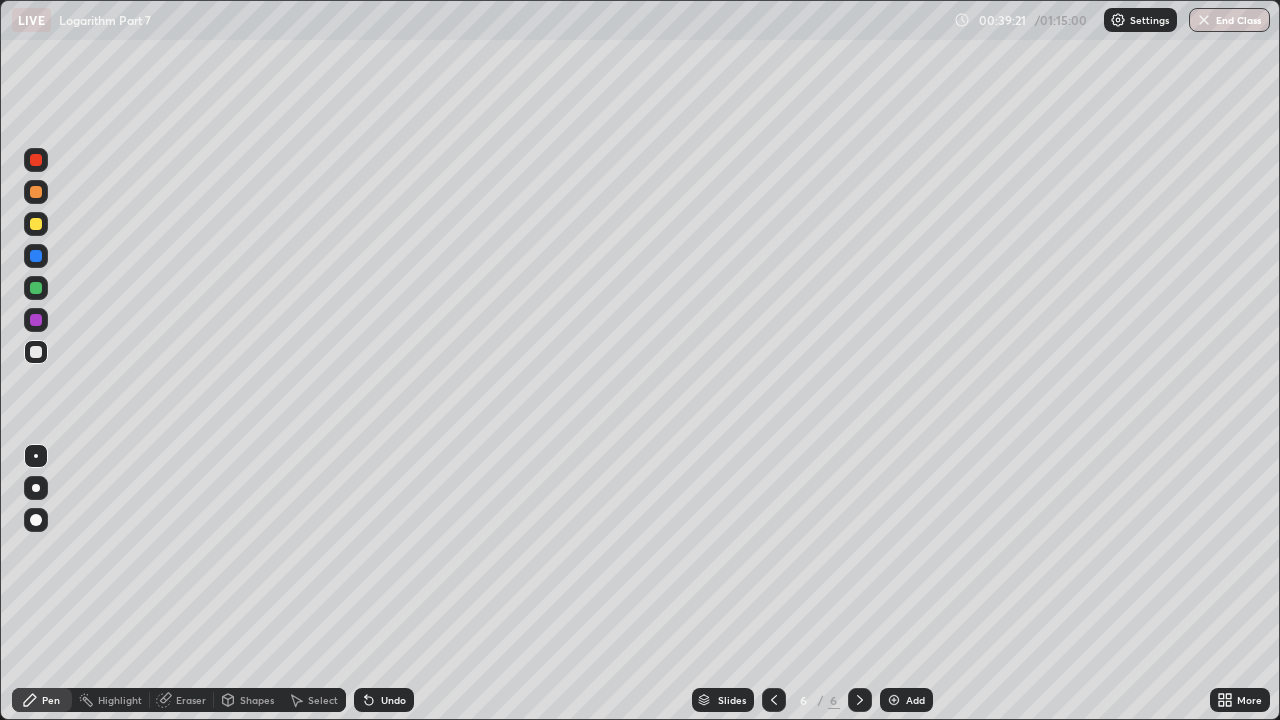 click 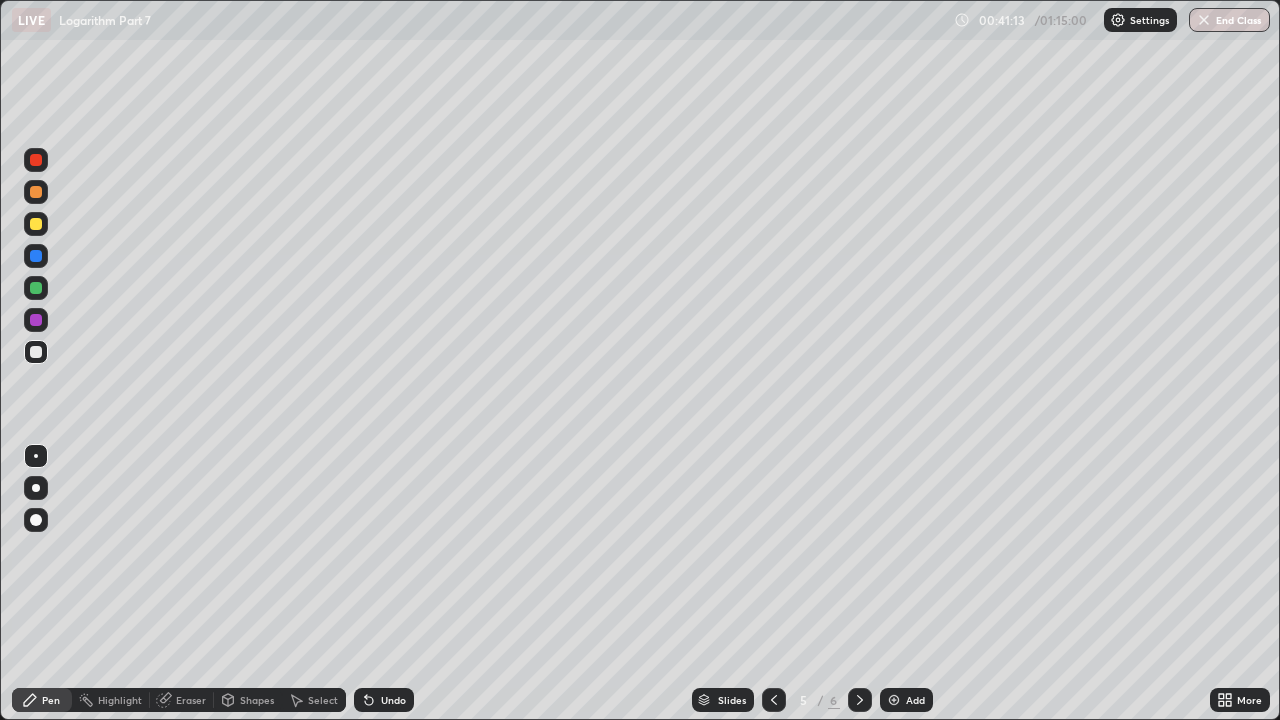 click 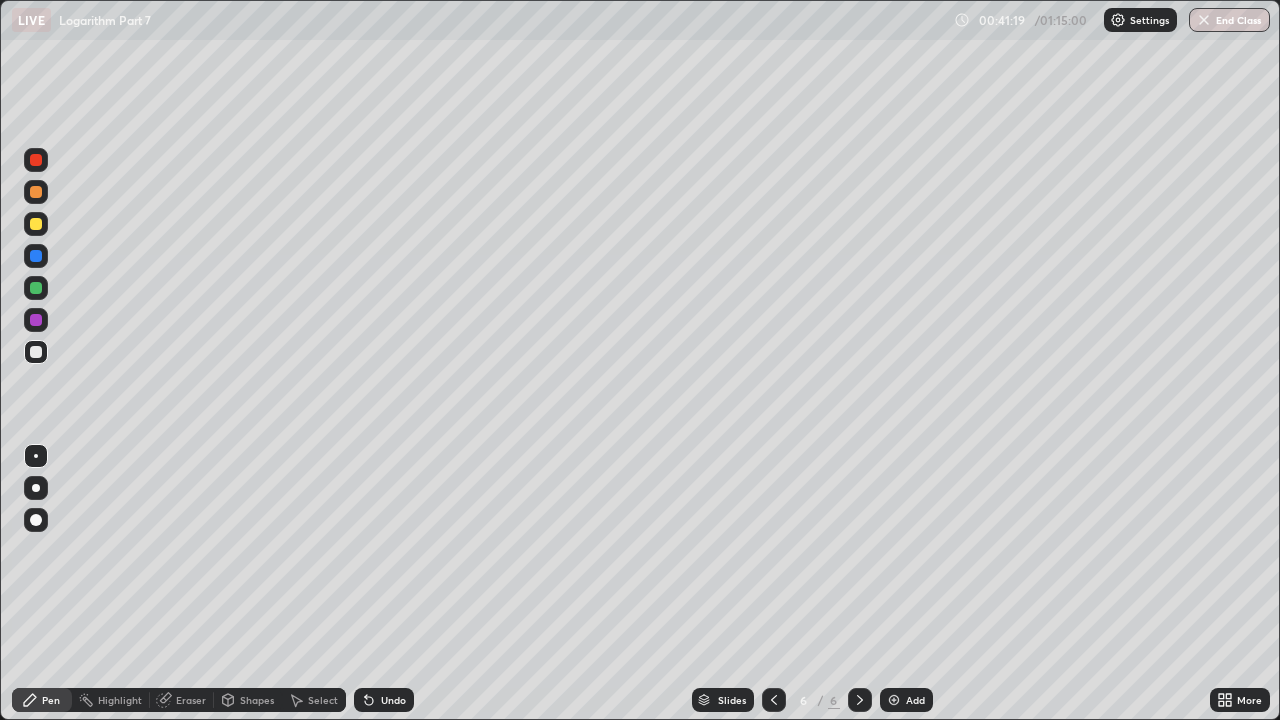 click at bounding box center [36, 192] 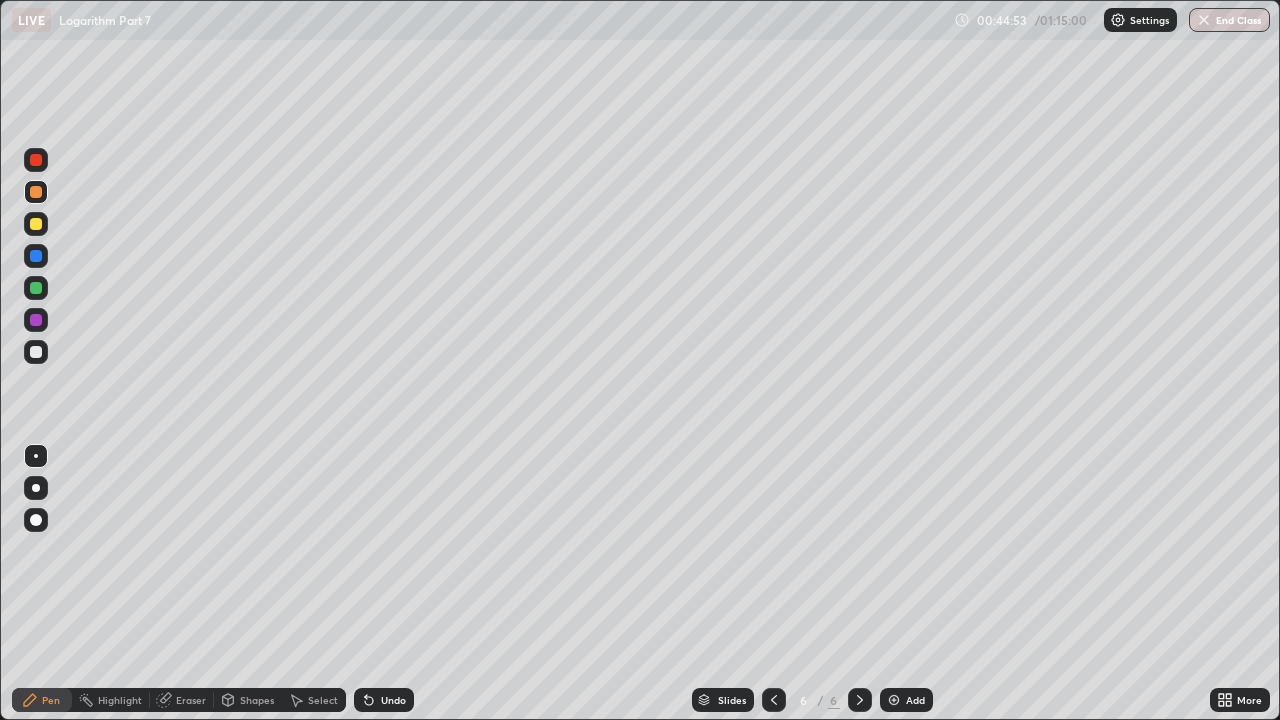 click on "Add" at bounding box center [915, 700] 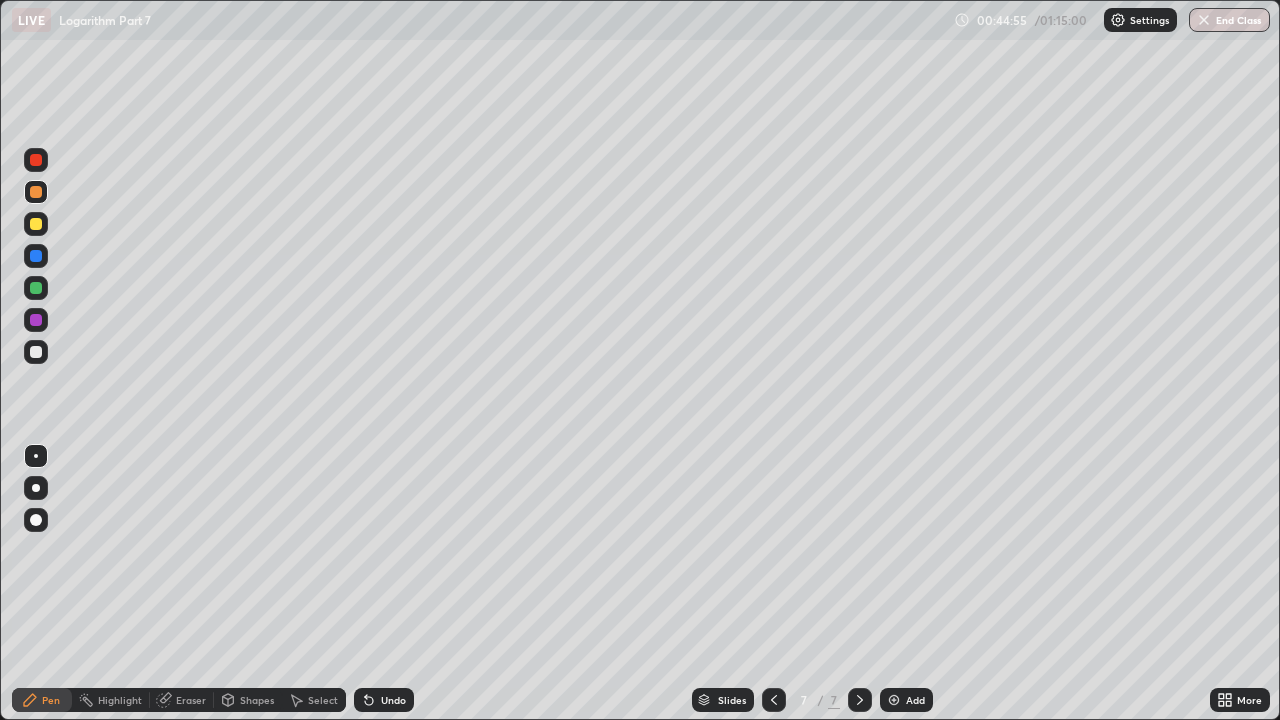 click at bounding box center [36, 352] 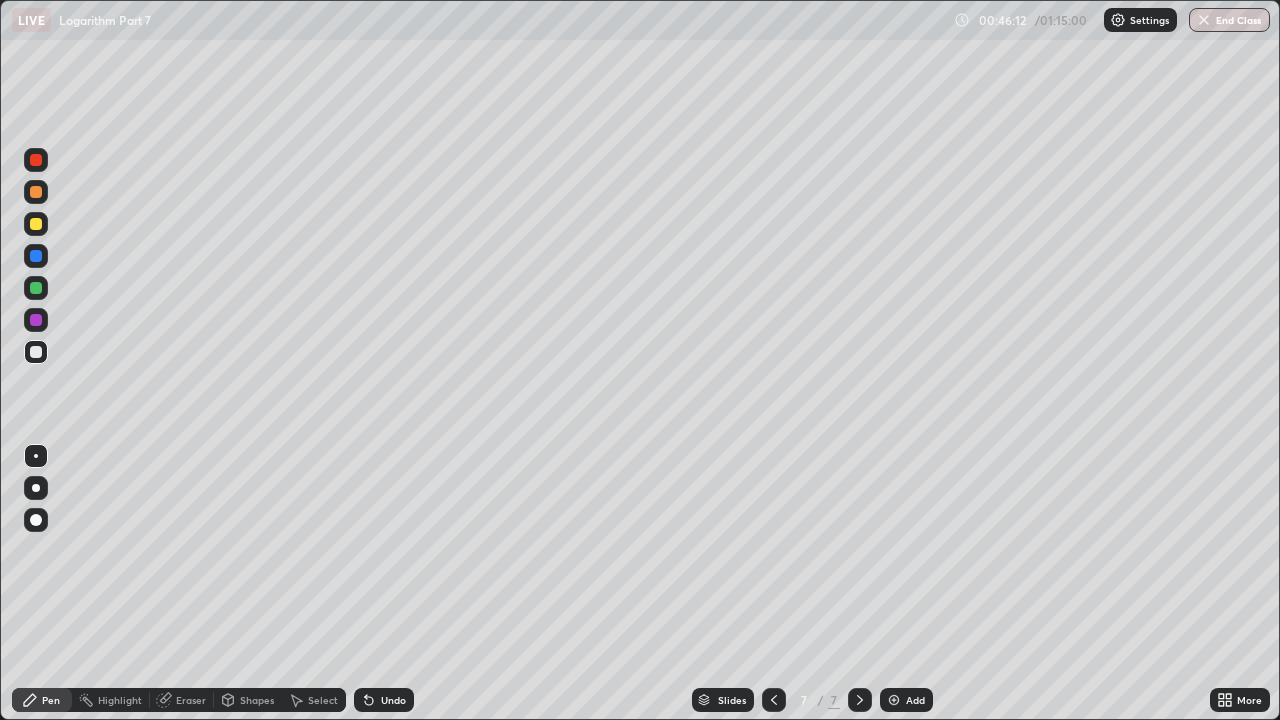 click on "Undo" at bounding box center [393, 700] 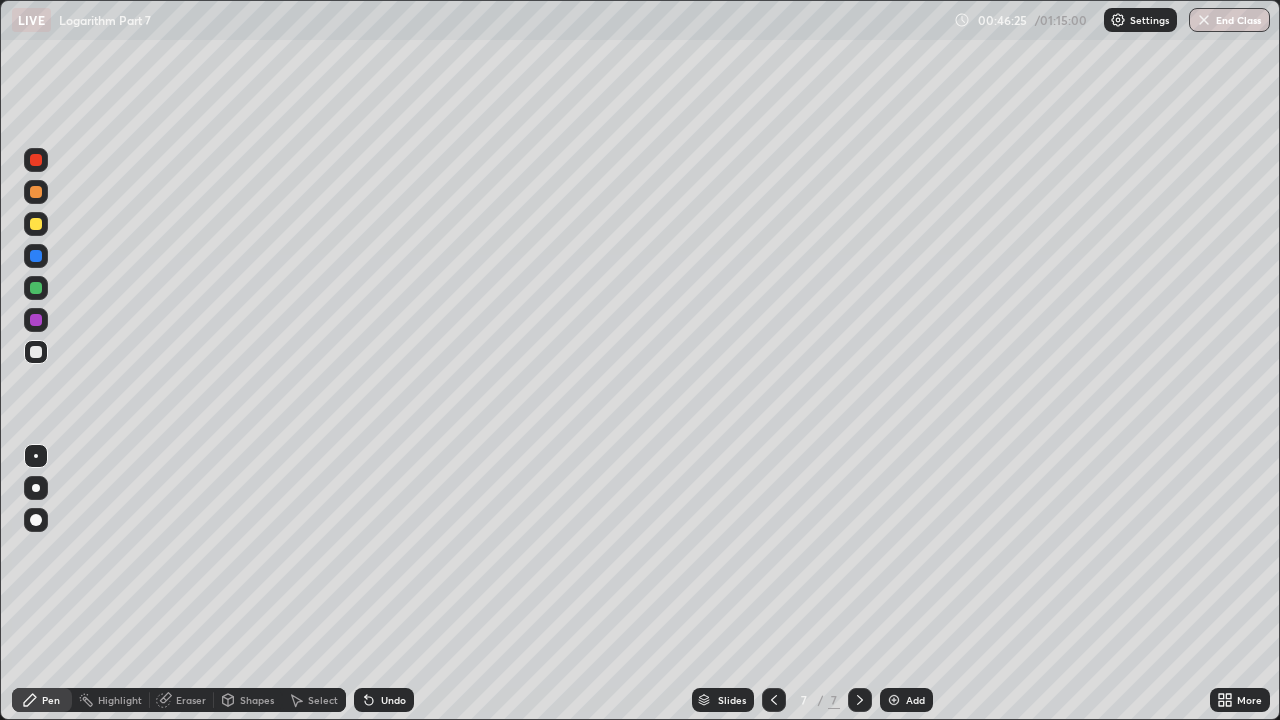click at bounding box center (36, 224) 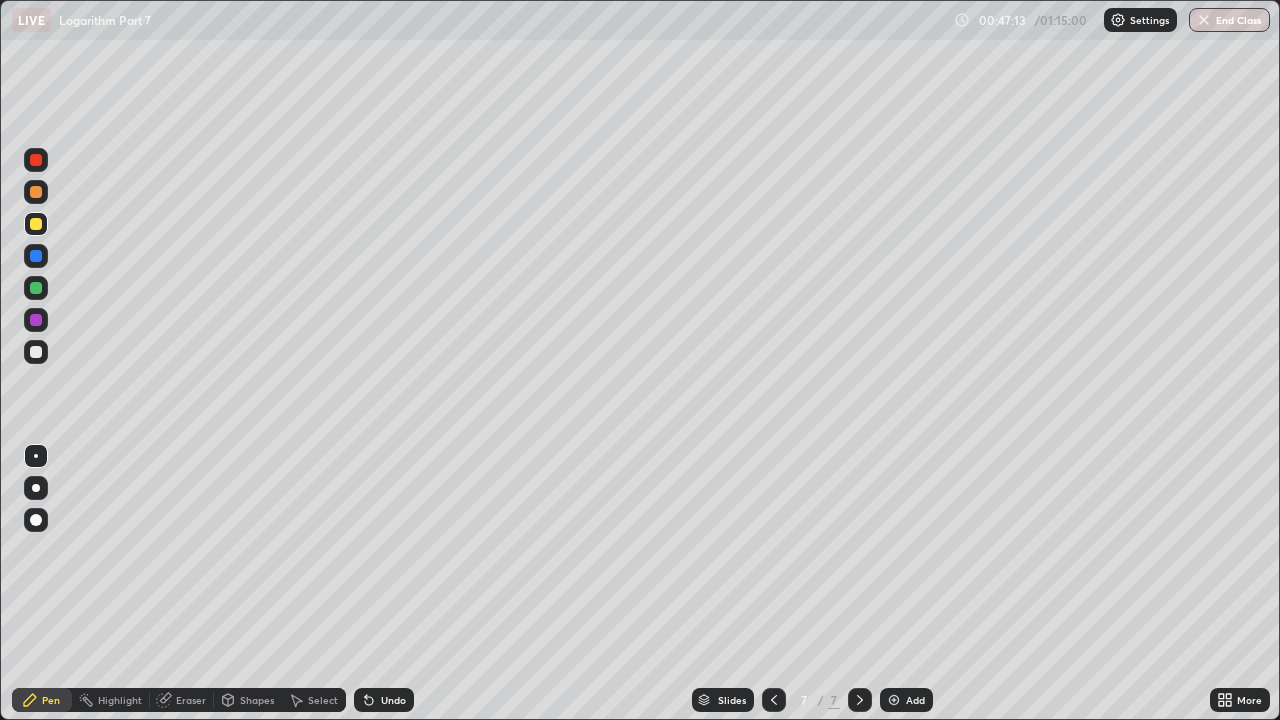 click at bounding box center [36, 160] 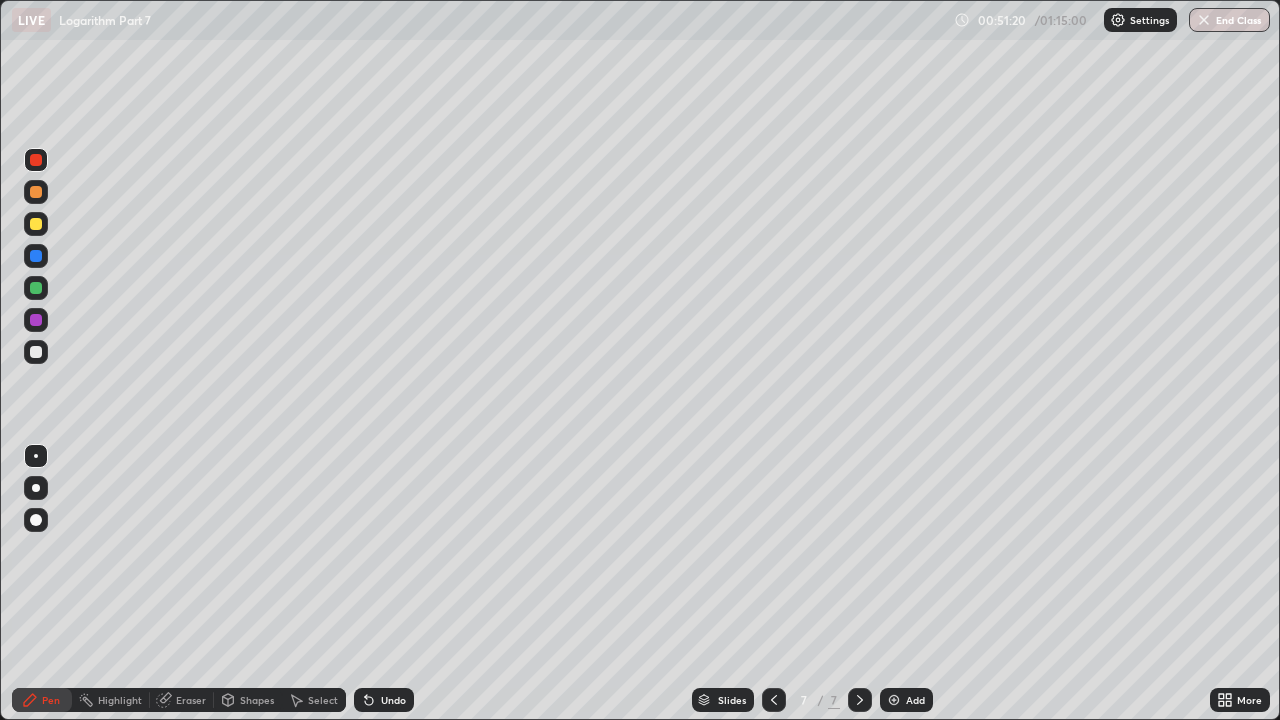 click at bounding box center [36, 352] 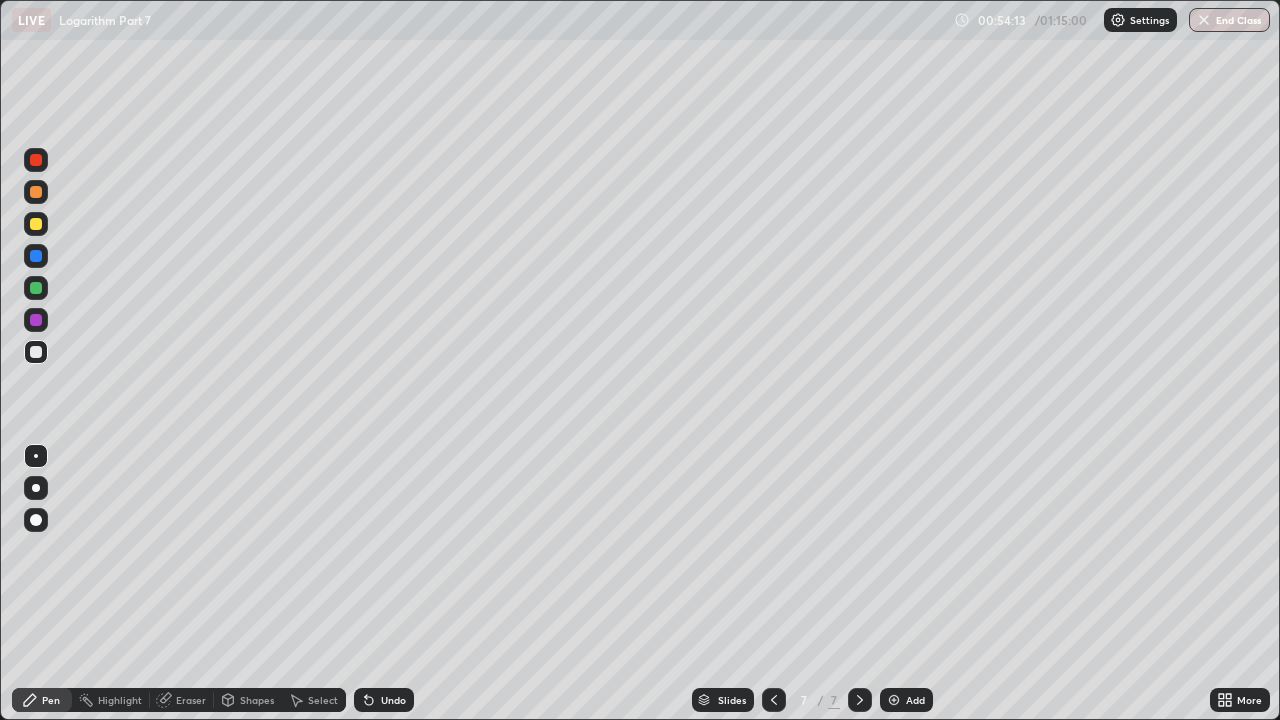click at bounding box center [36, 160] 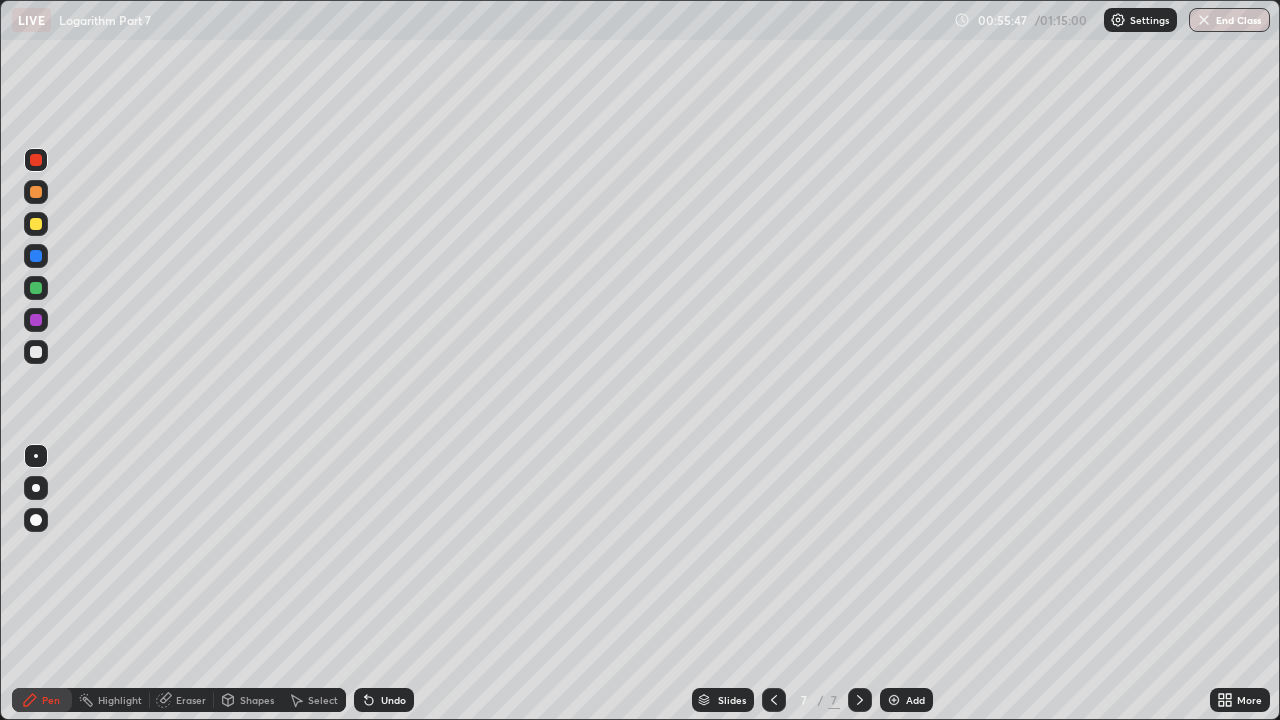 click at bounding box center [36, 224] 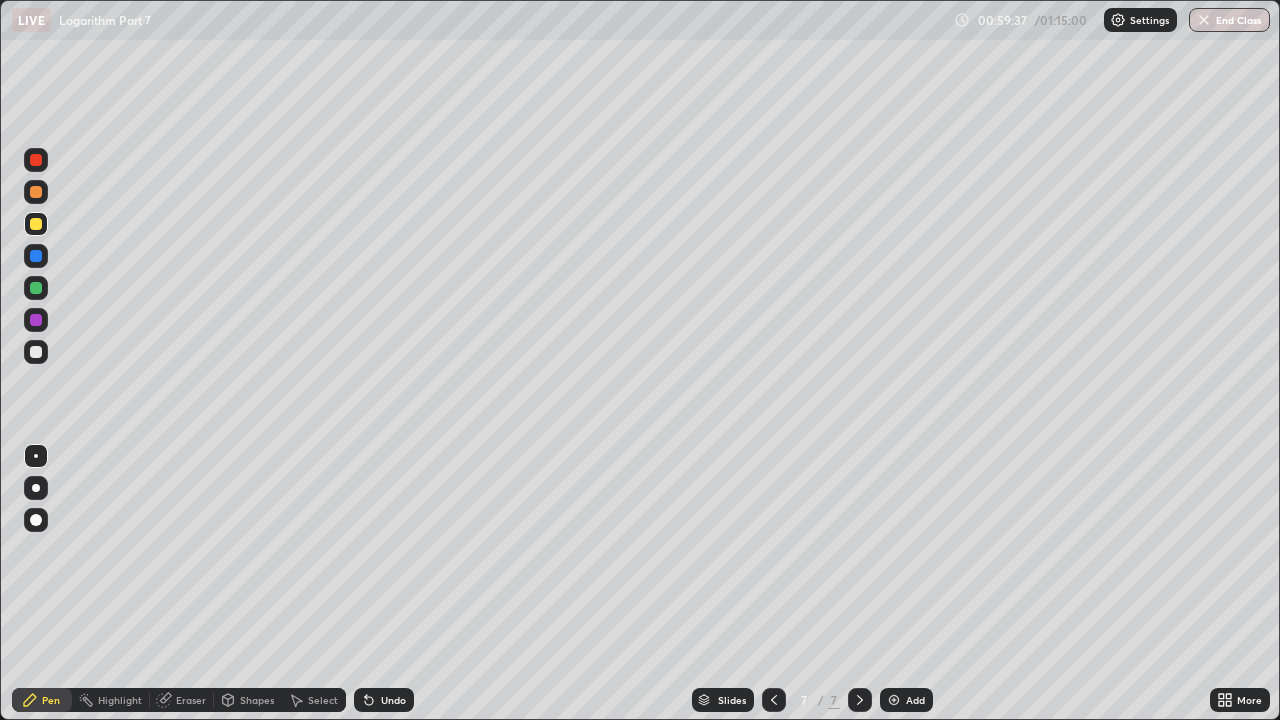 click at bounding box center [894, 700] 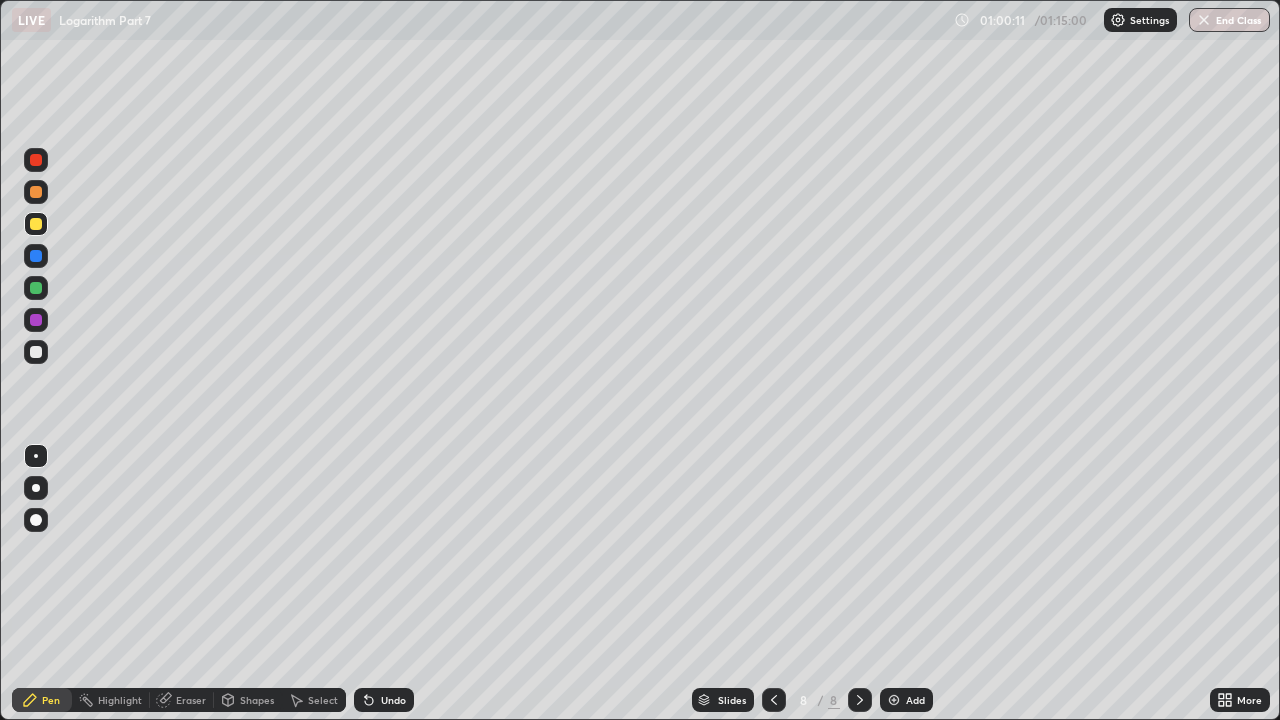 click at bounding box center [36, 352] 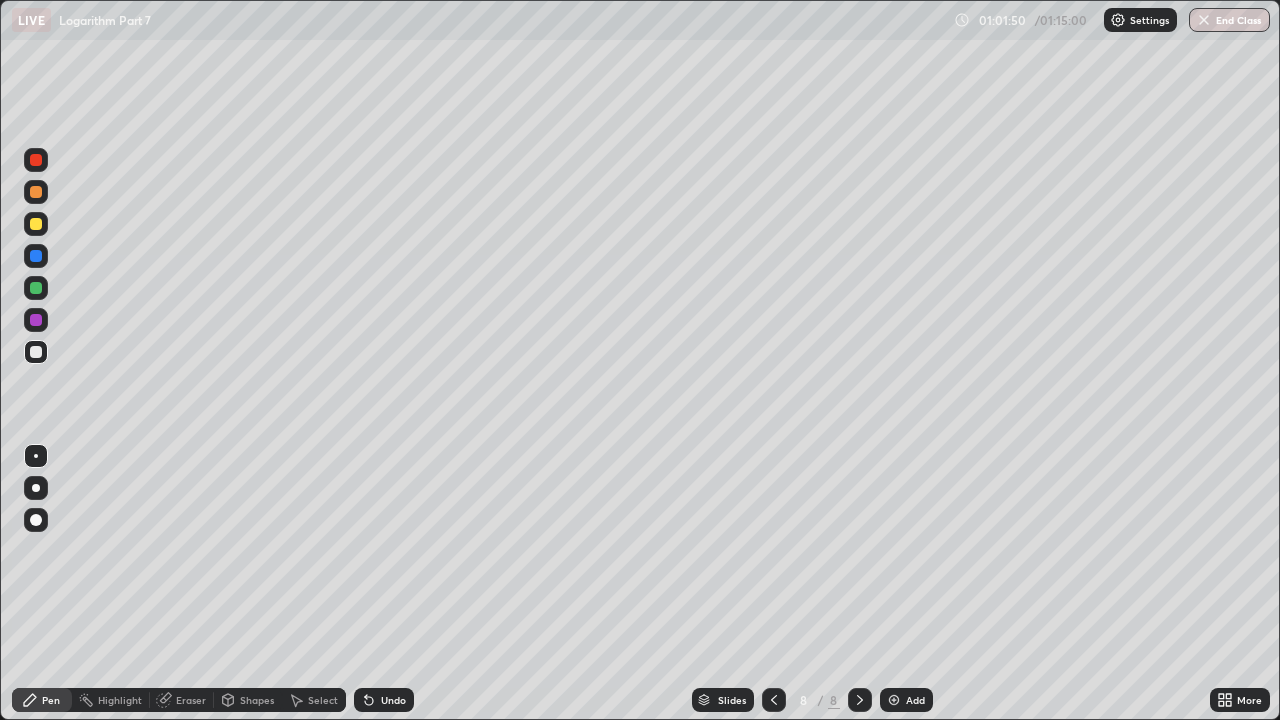 click on "Undo" at bounding box center (384, 700) 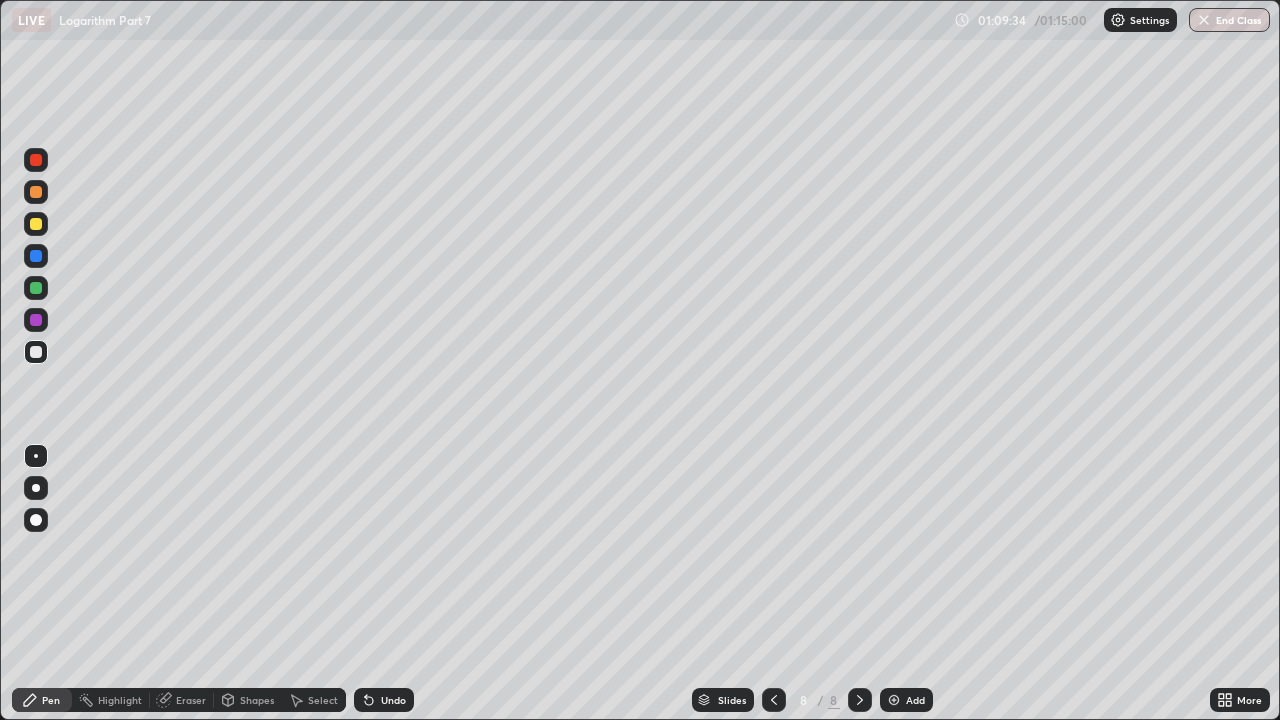 click at bounding box center [894, 700] 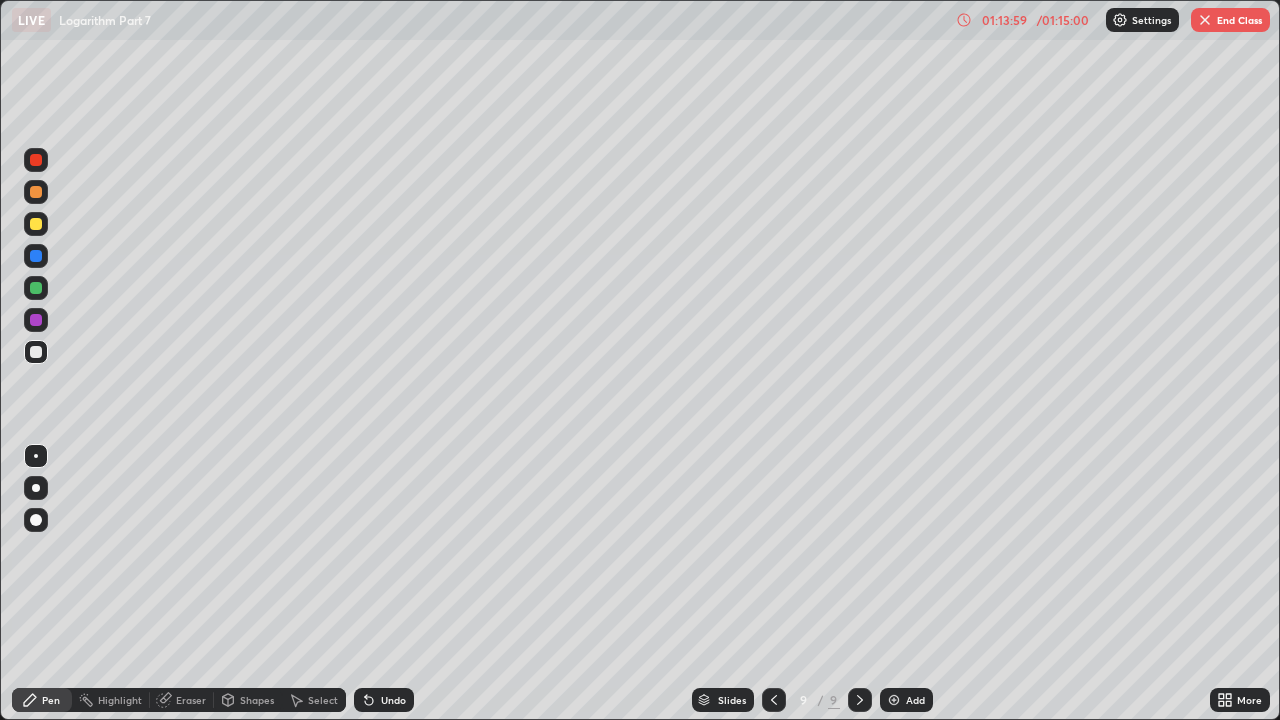 click on "Undo" at bounding box center [384, 700] 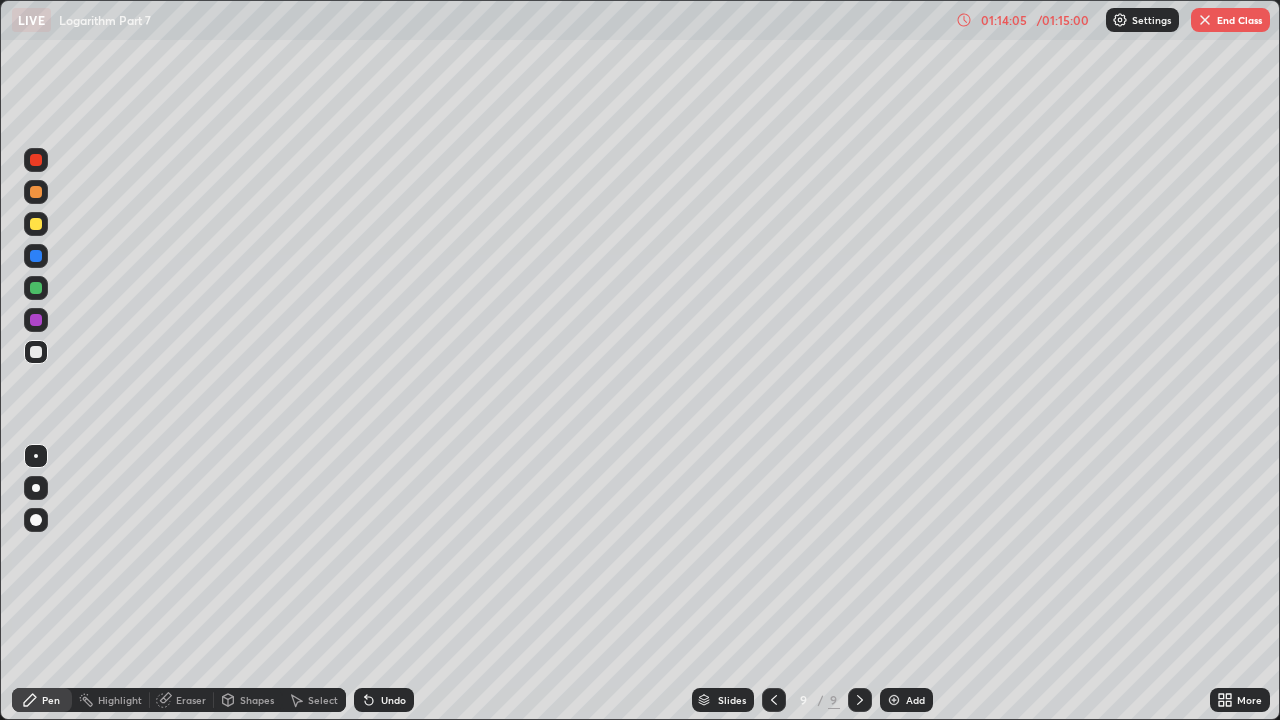 click on "Undo" at bounding box center (384, 700) 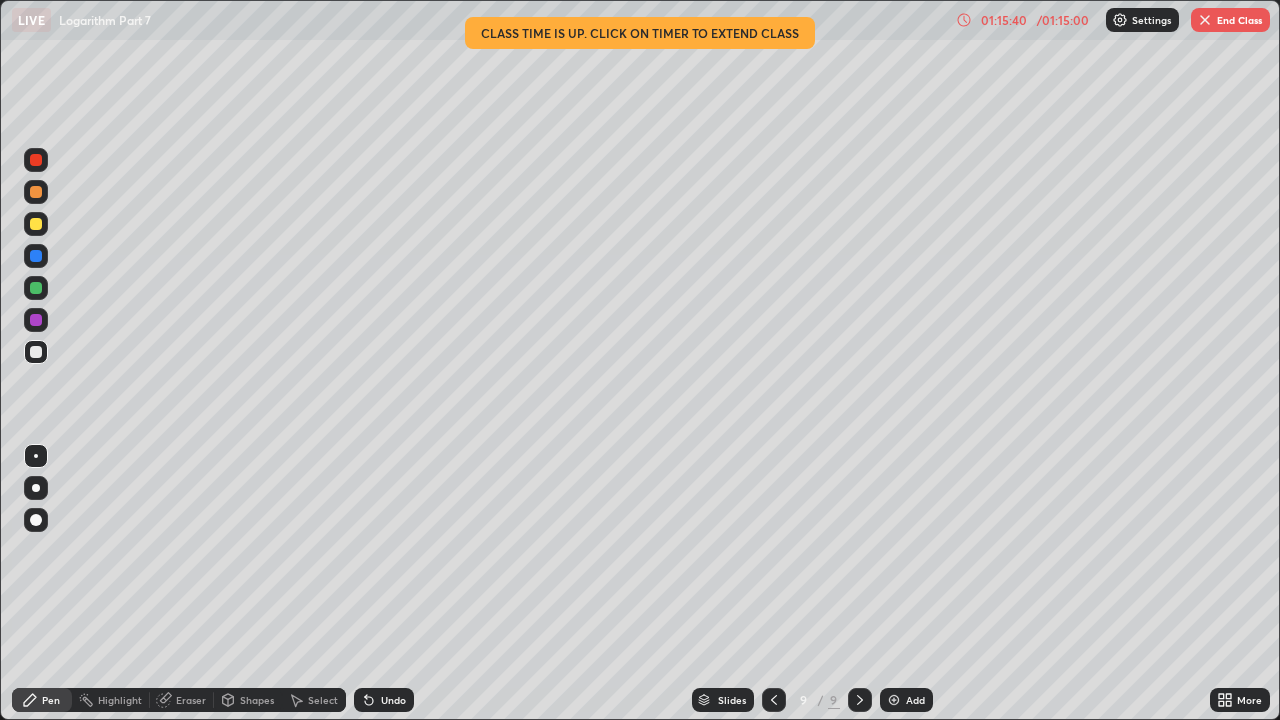 click 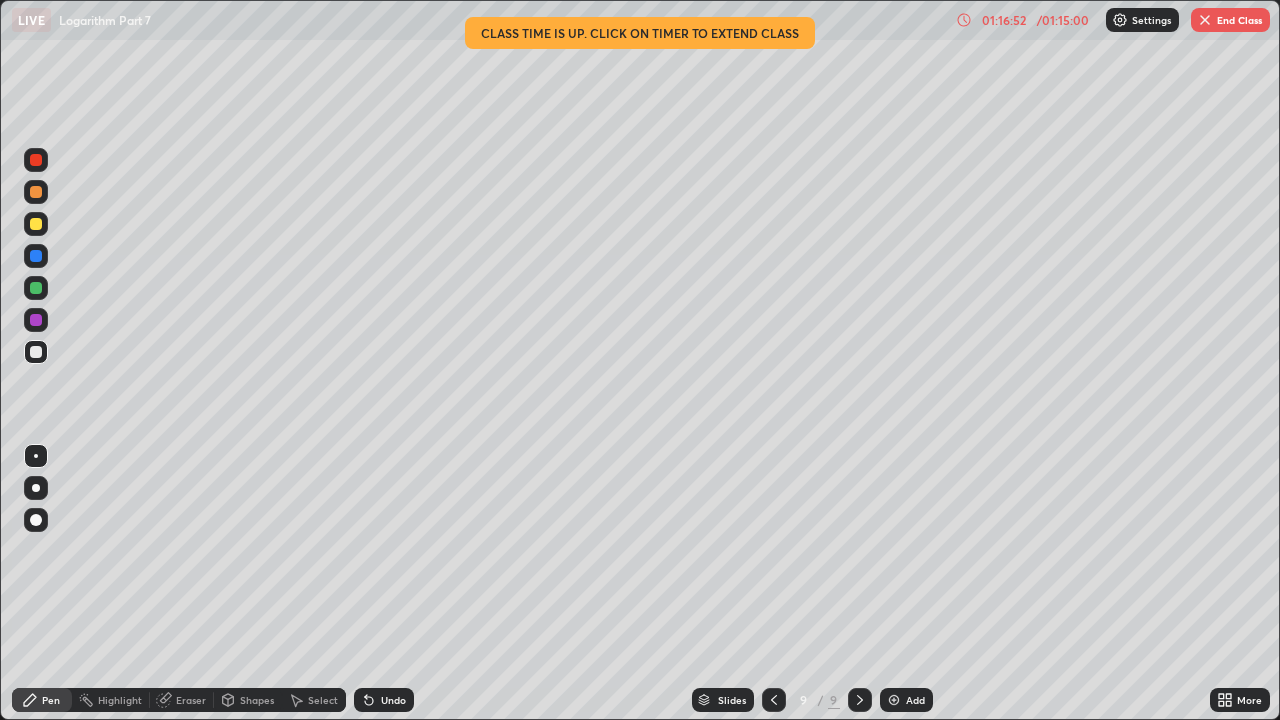 click on "Undo" at bounding box center [380, 700] 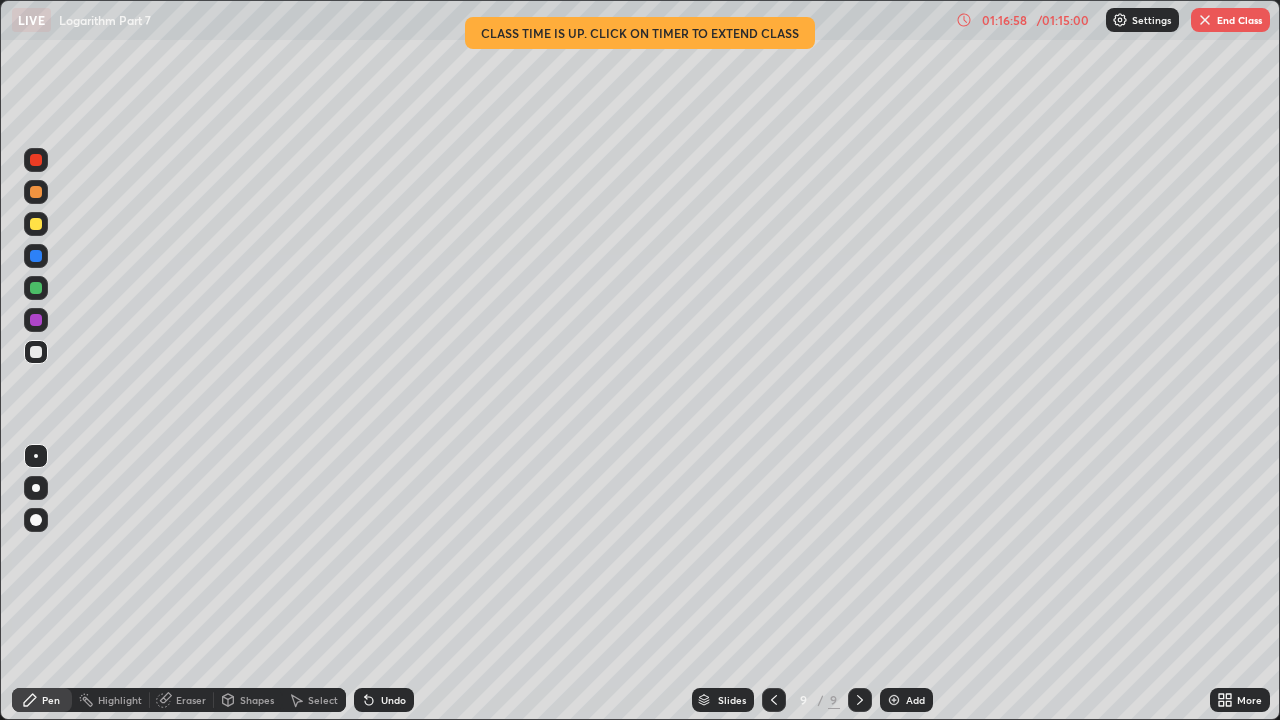 click 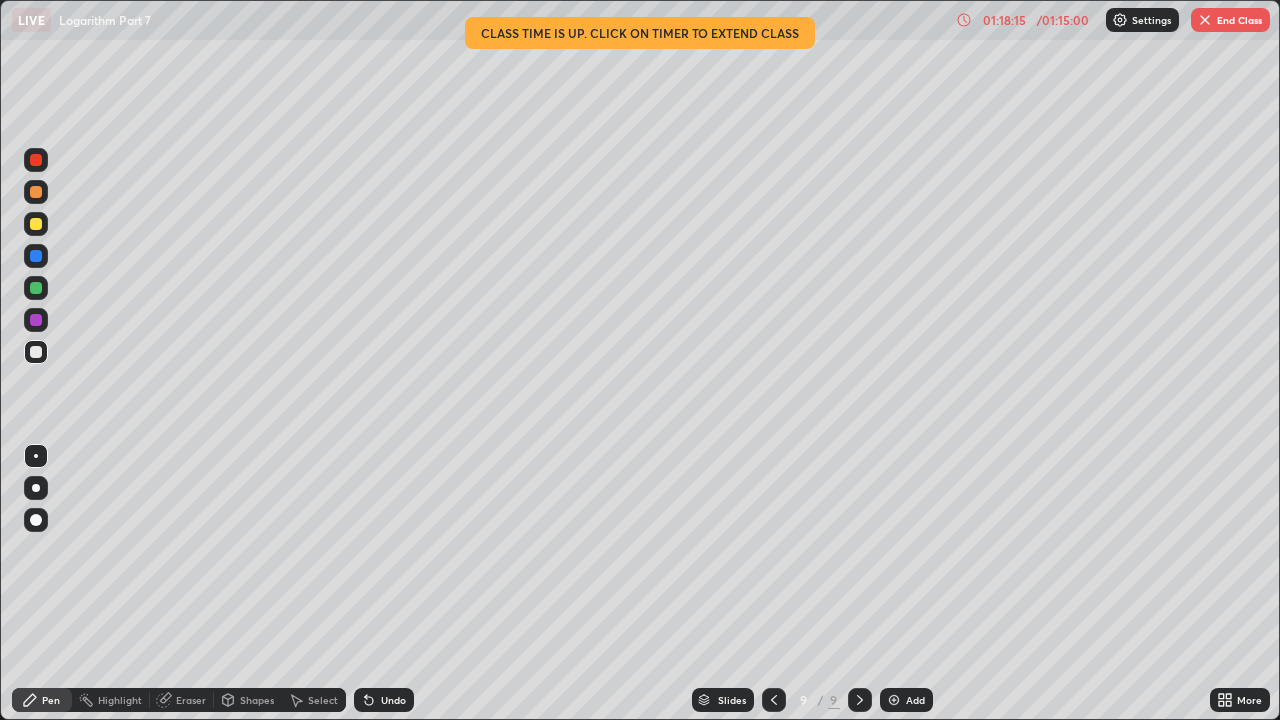 click on "End Class" at bounding box center [1230, 20] 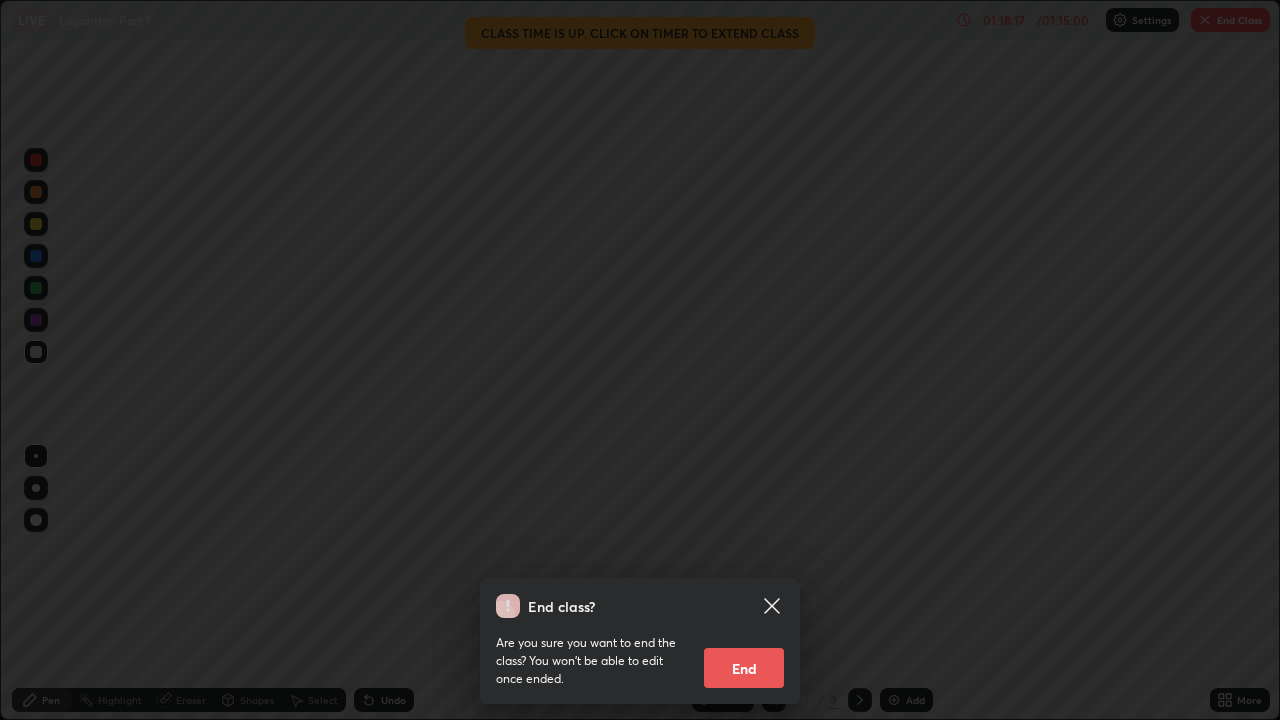 click 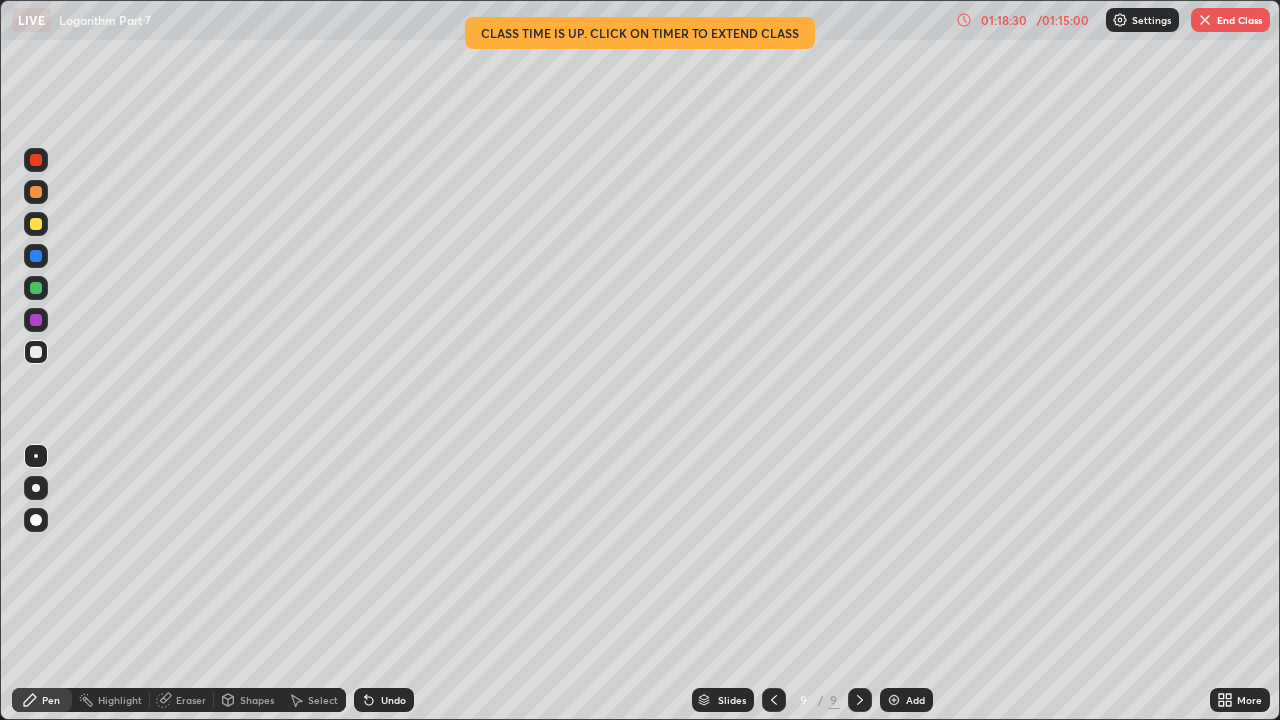 click on "End Class" at bounding box center [1230, 20] 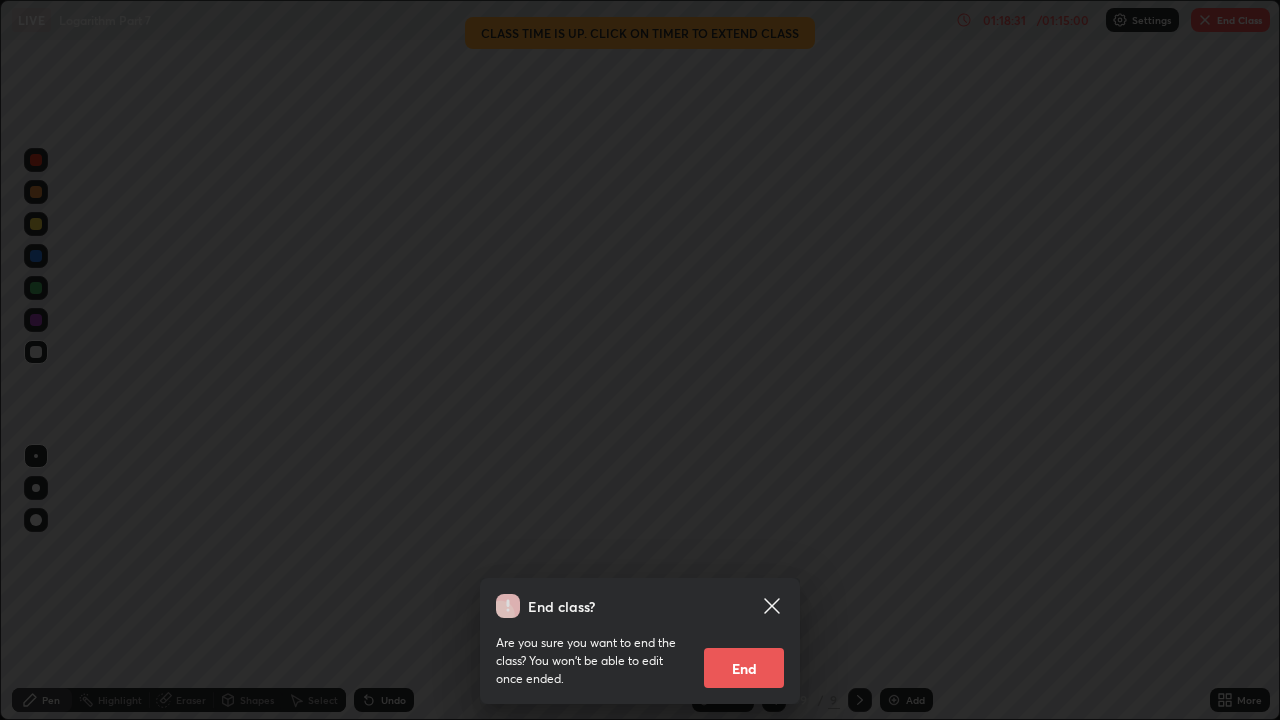 click on "End" at bounding box center [744, 668] 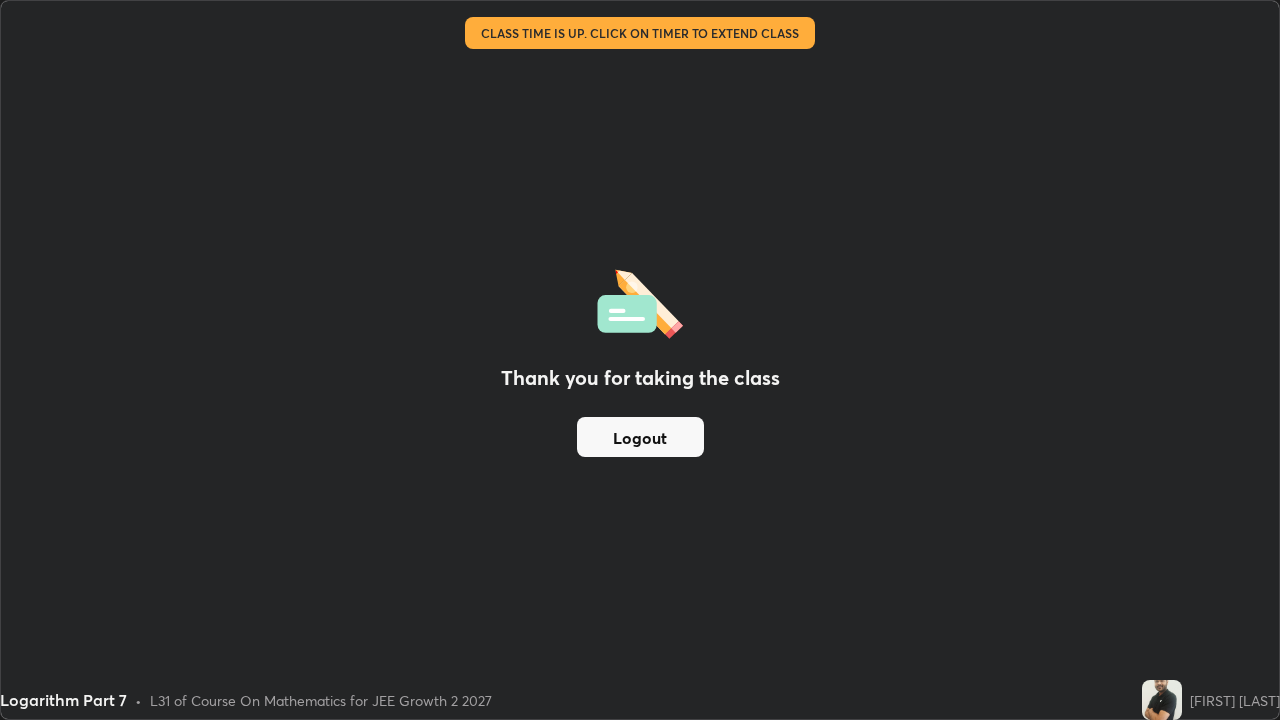 click on "Thank you for taking the class Logout" at bounding box center (640, 360) 